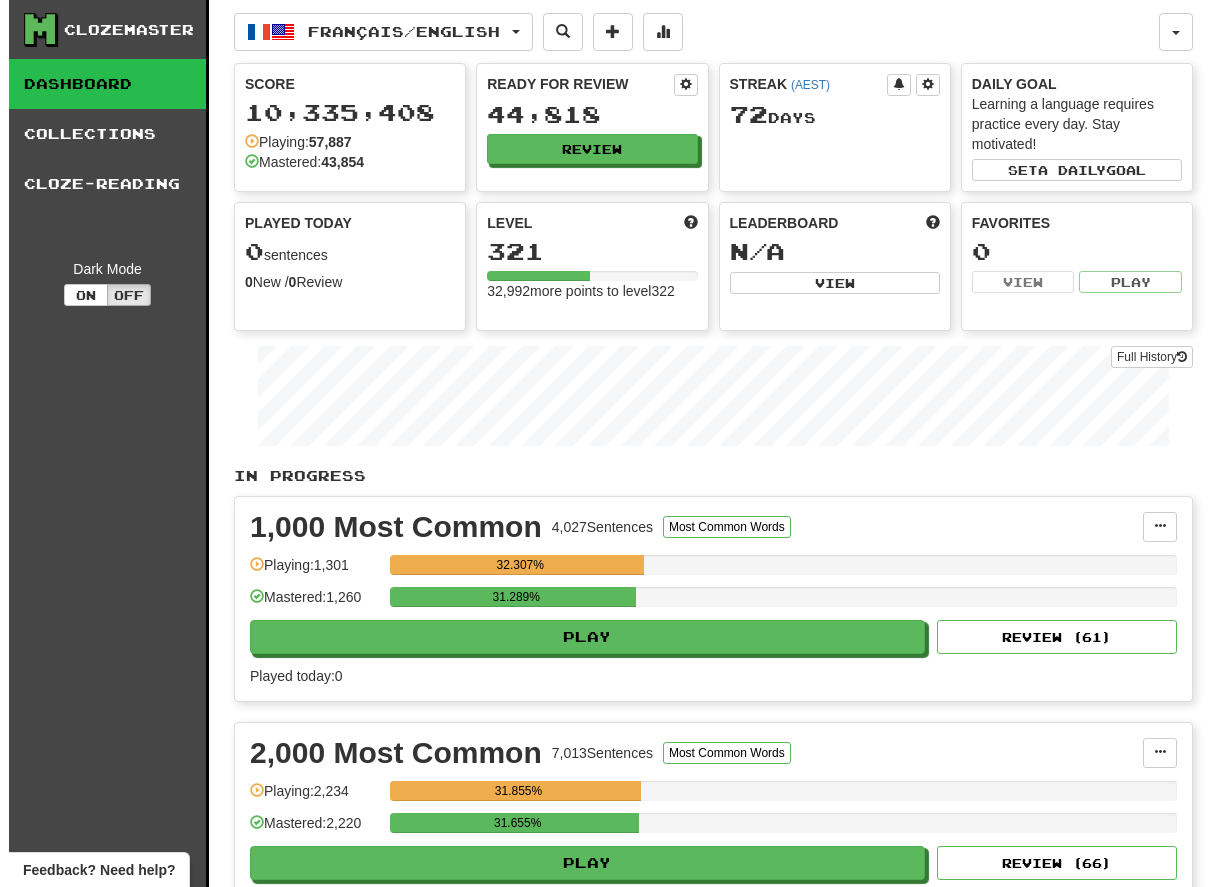 scroll, scrollTop: 0, scrollLeft: 0, axis: both 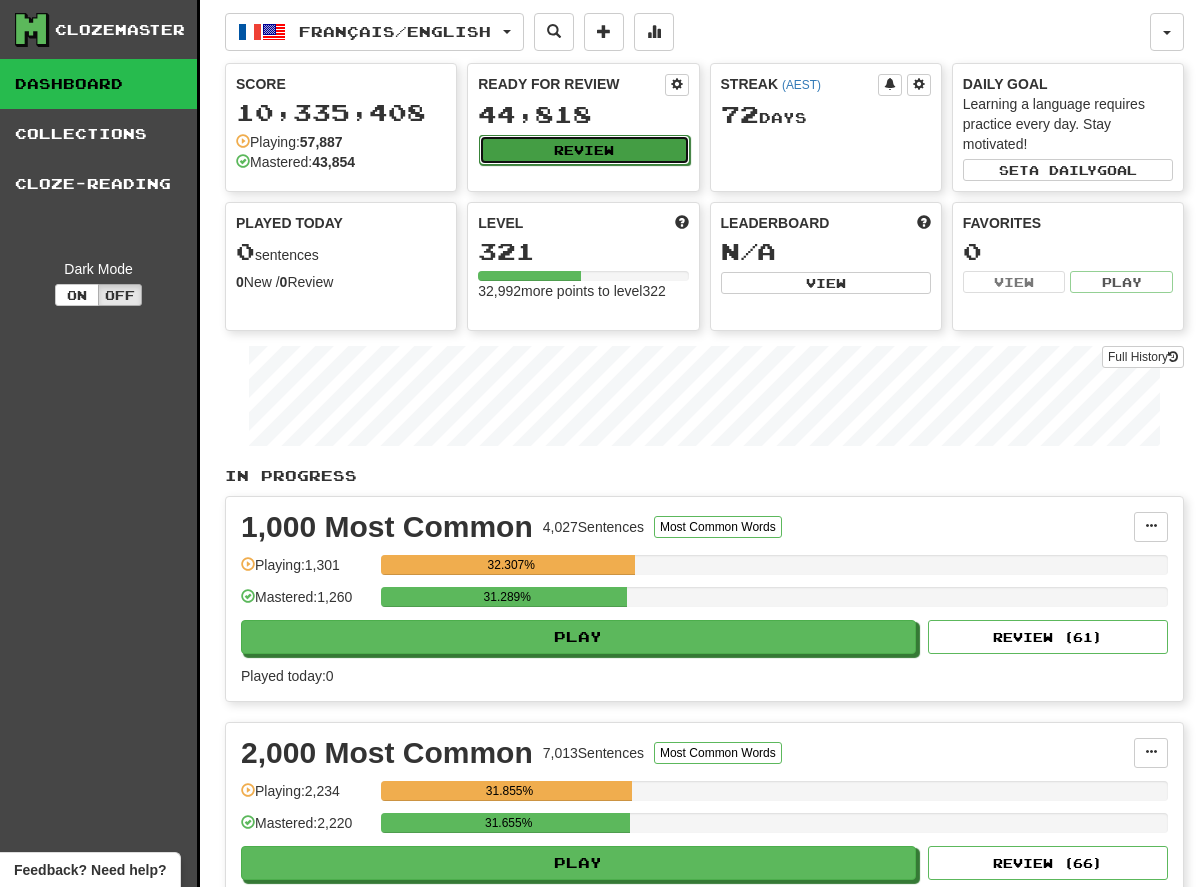 click on "Review" at bounding box center [584, 150] 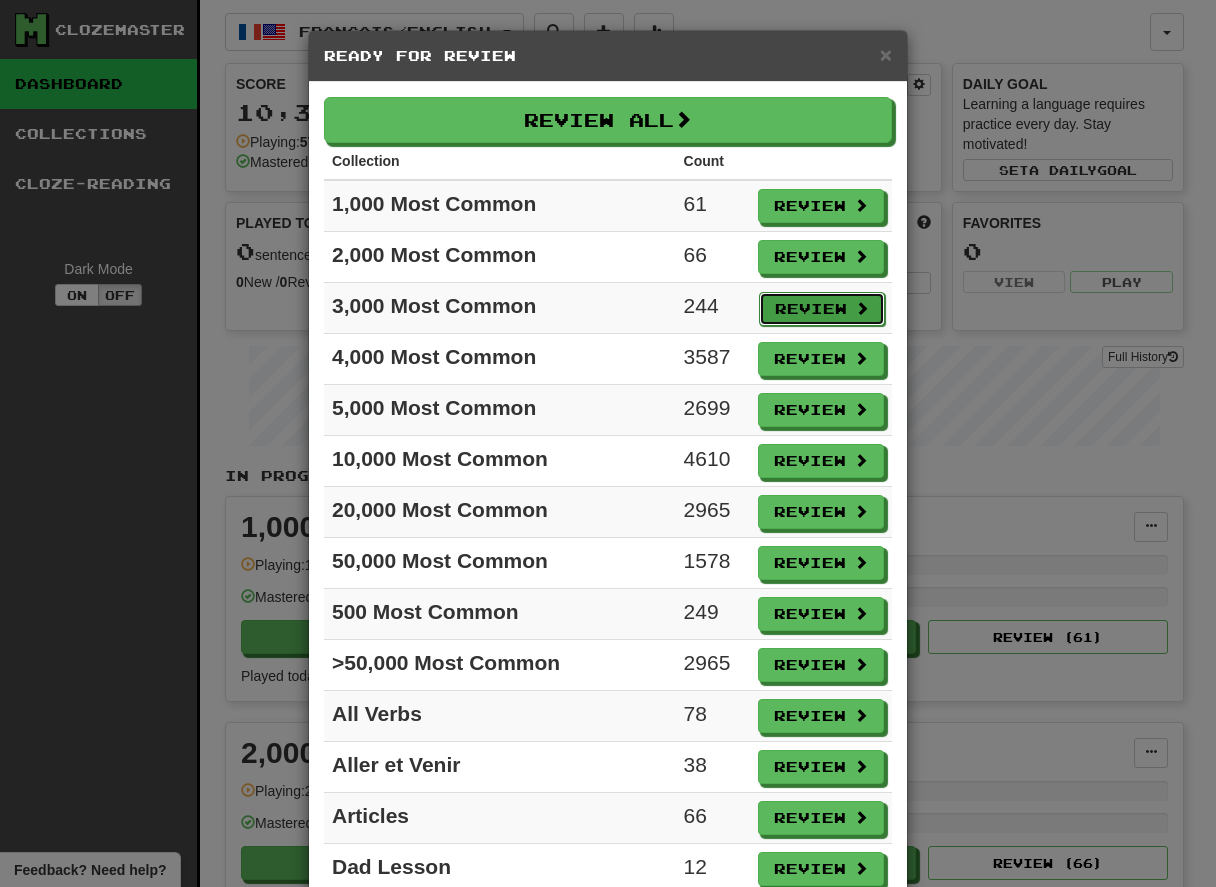 click on "Review" at bounding box center (822, 309) 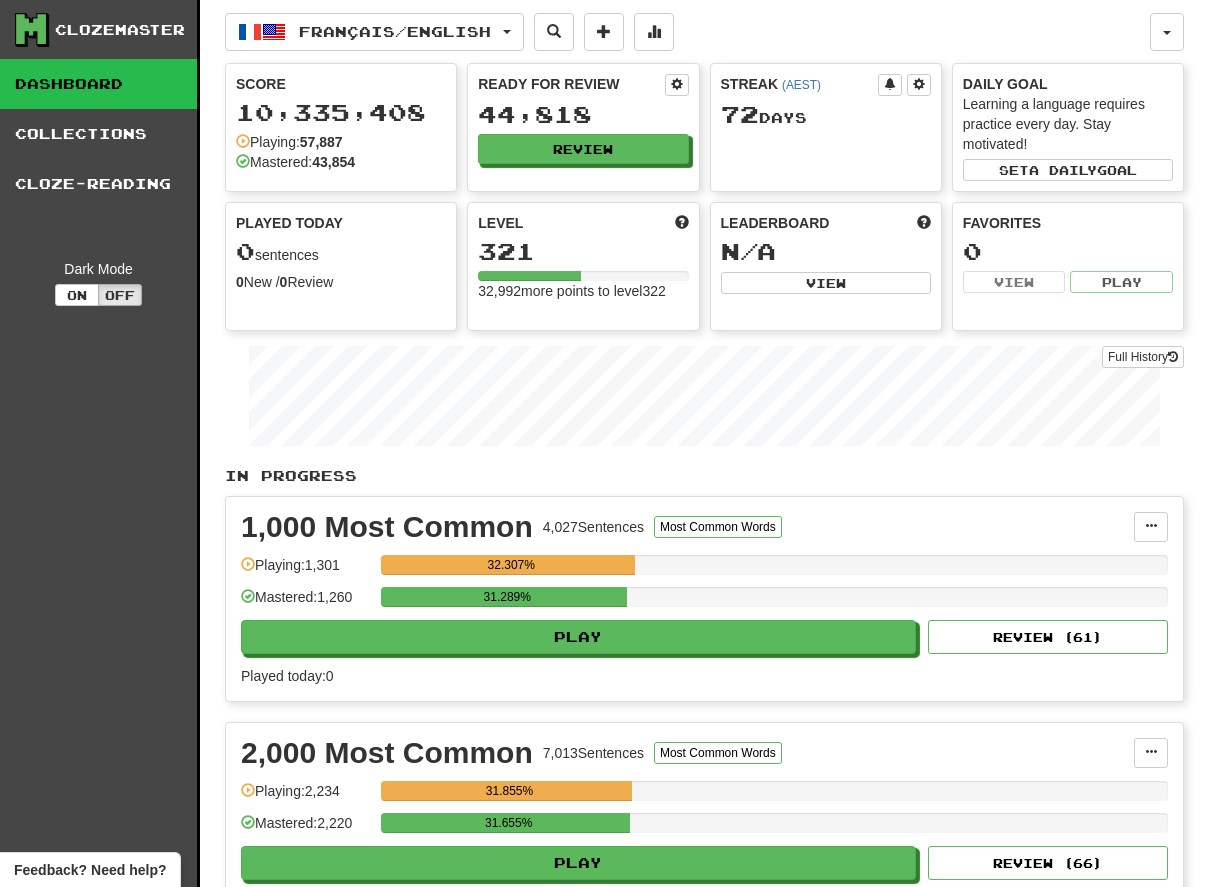 select on "**" 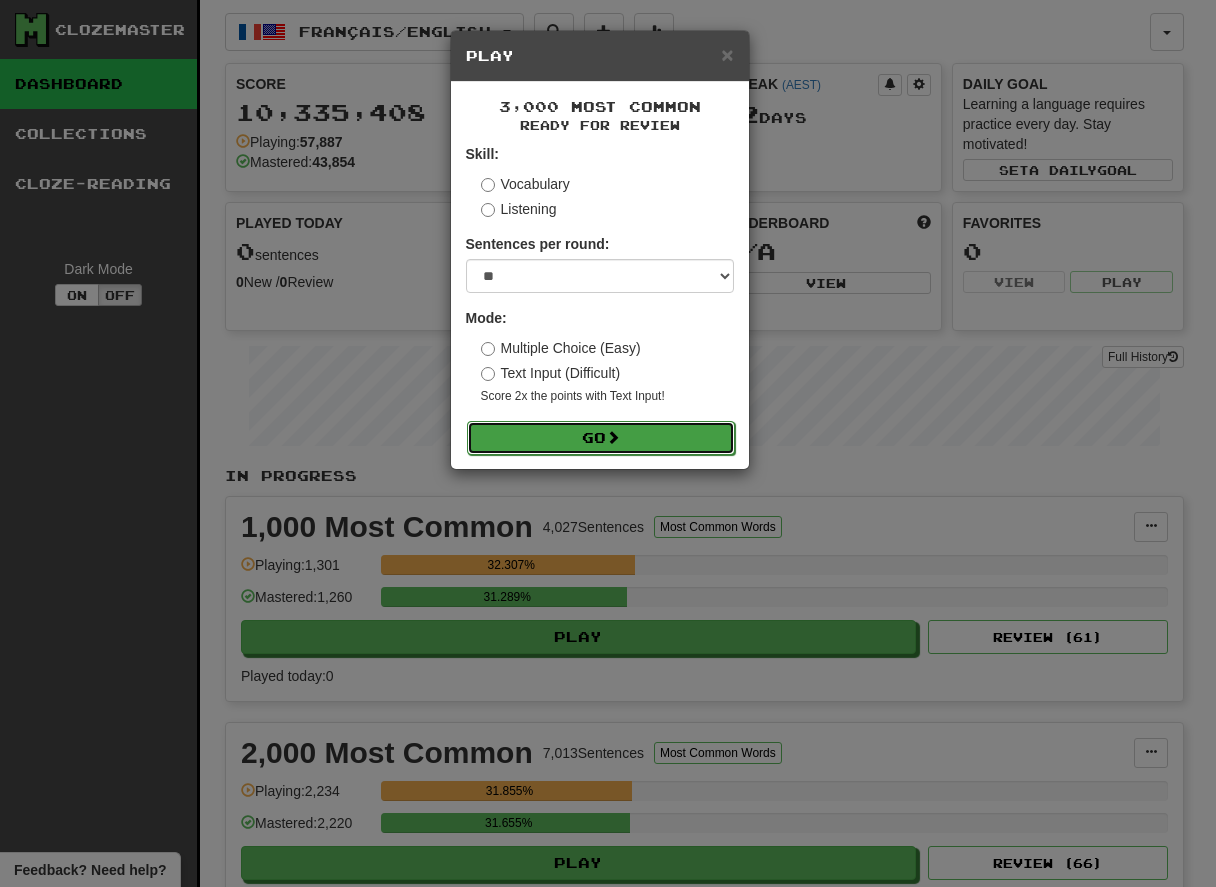 click on "Go" at bounding box center (601, 438) 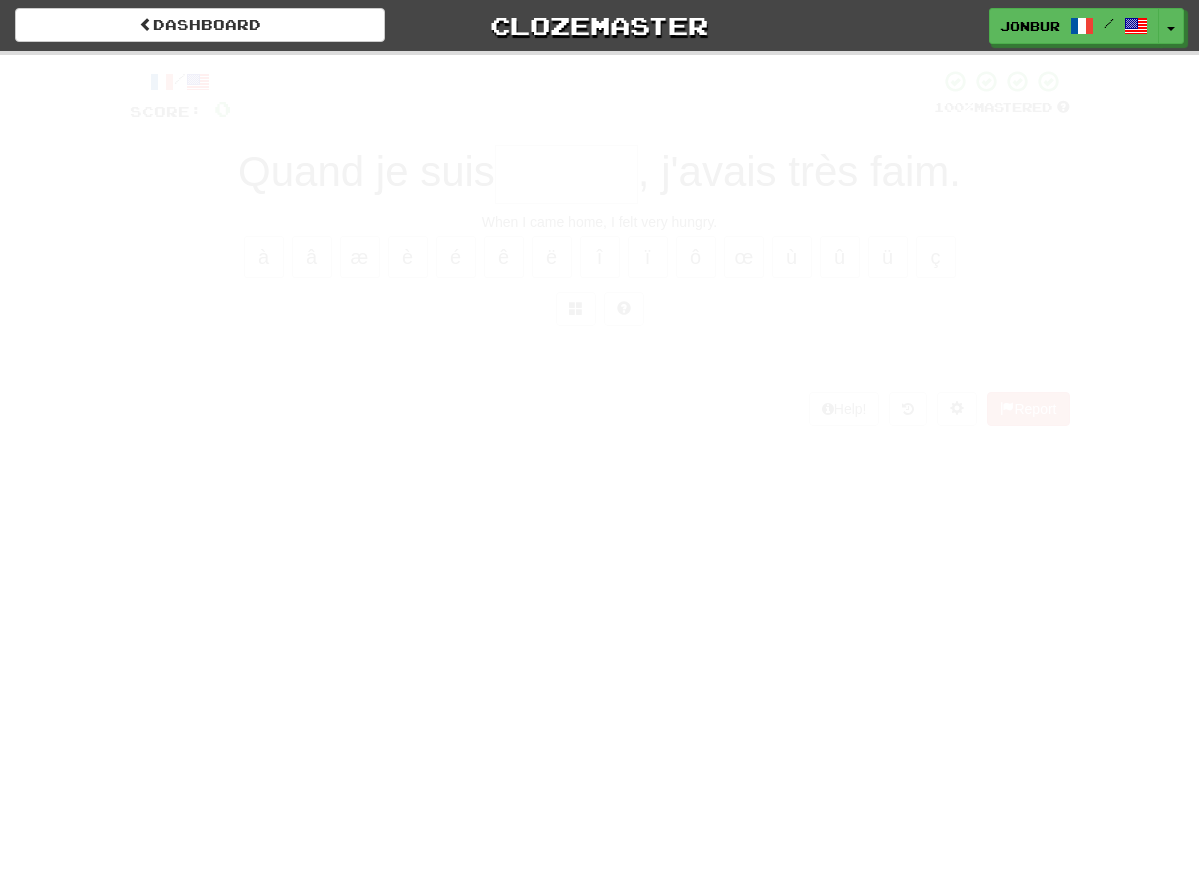 scroll, scrollTop: 0, scrollLeft: 0, axis: both 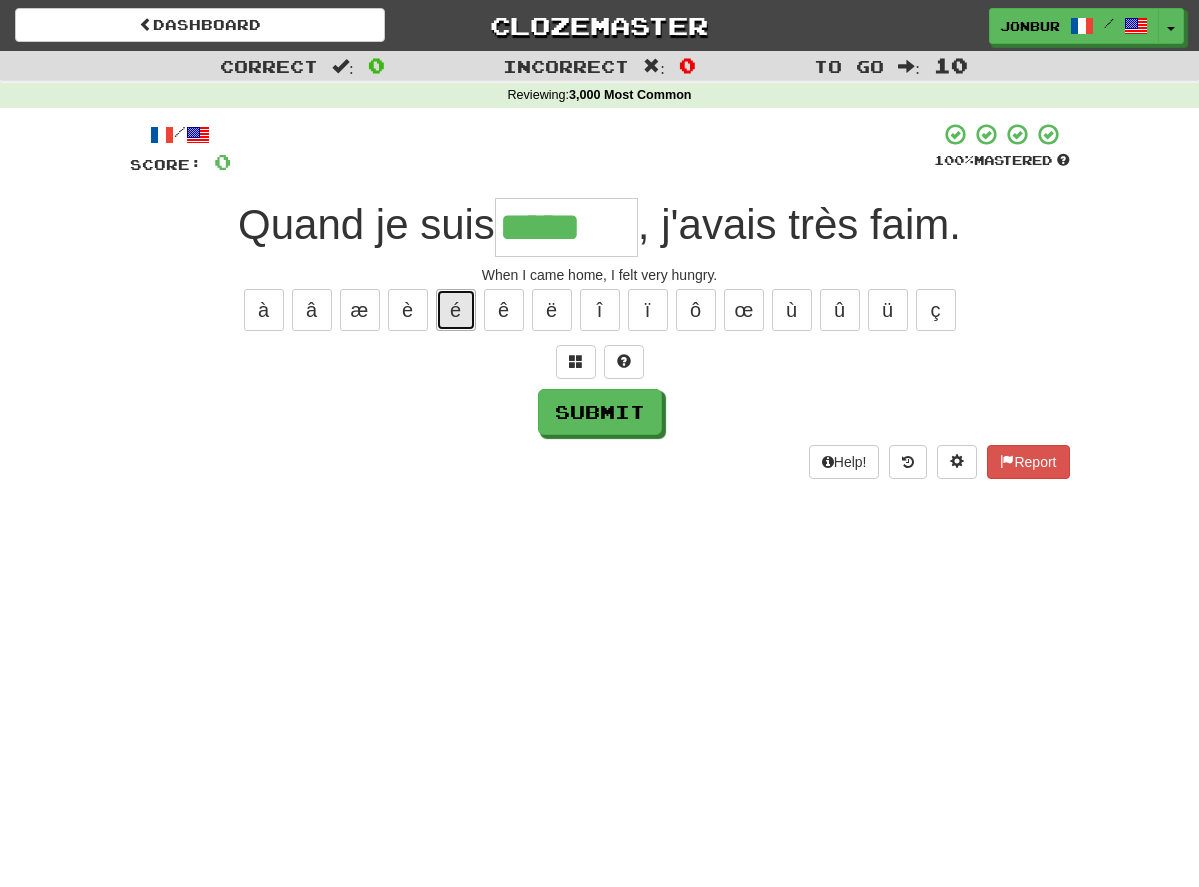 click on "é" at bounding box center (456, 310) 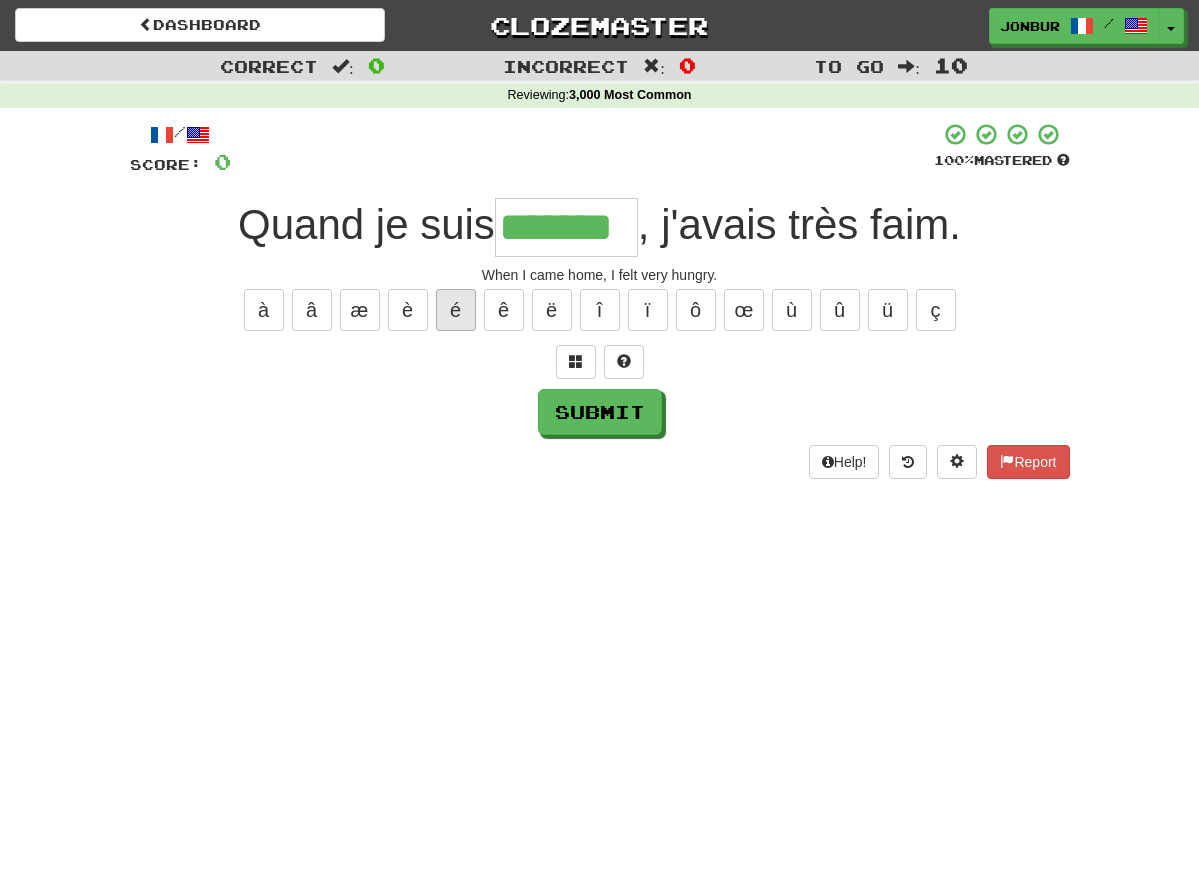 type on "*******" 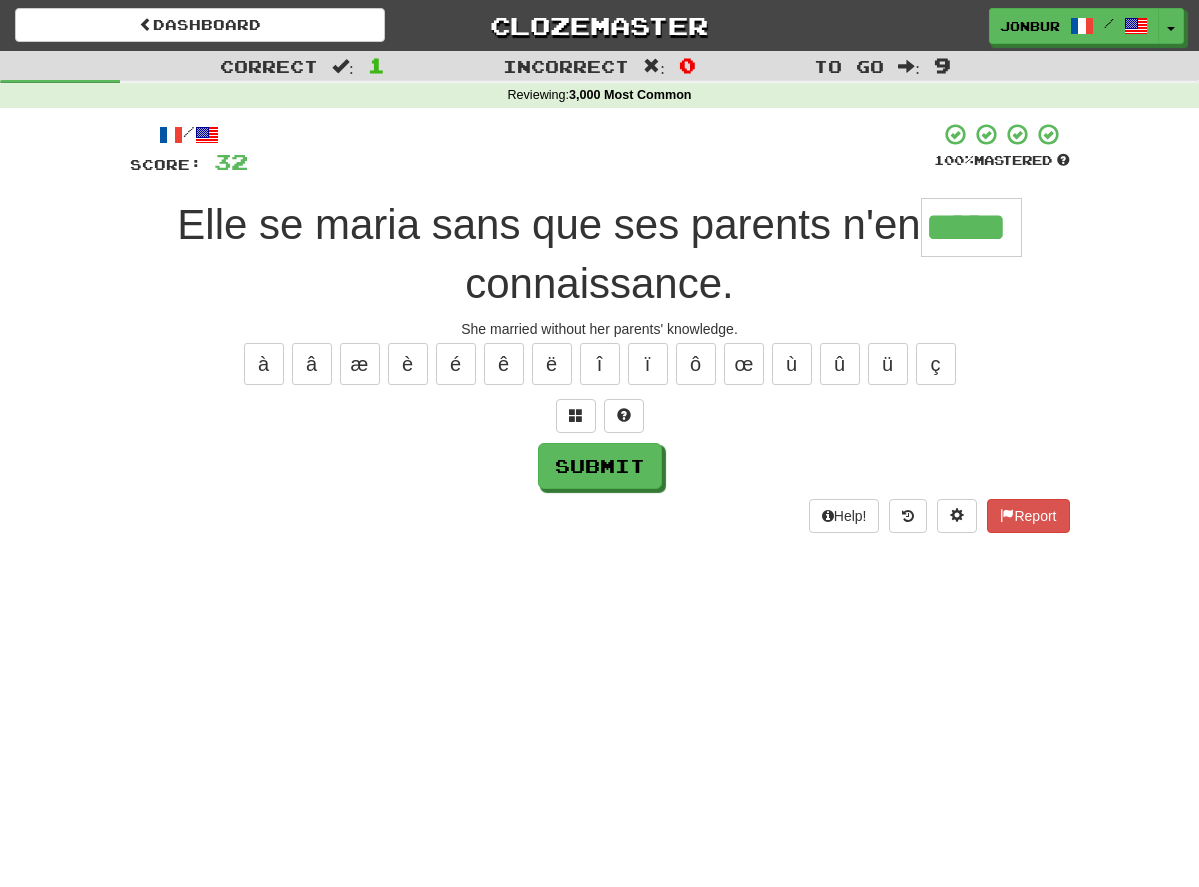 type on "*****" 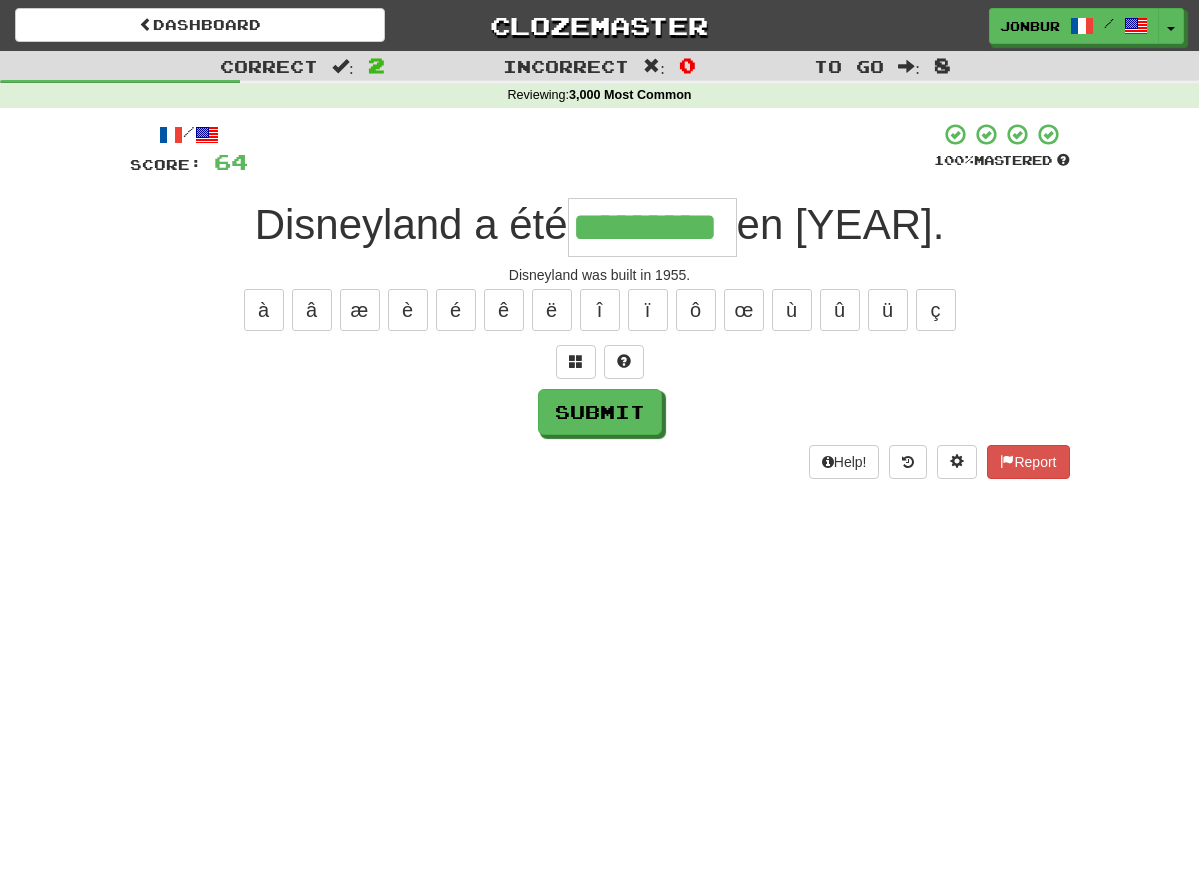 type on "*********" 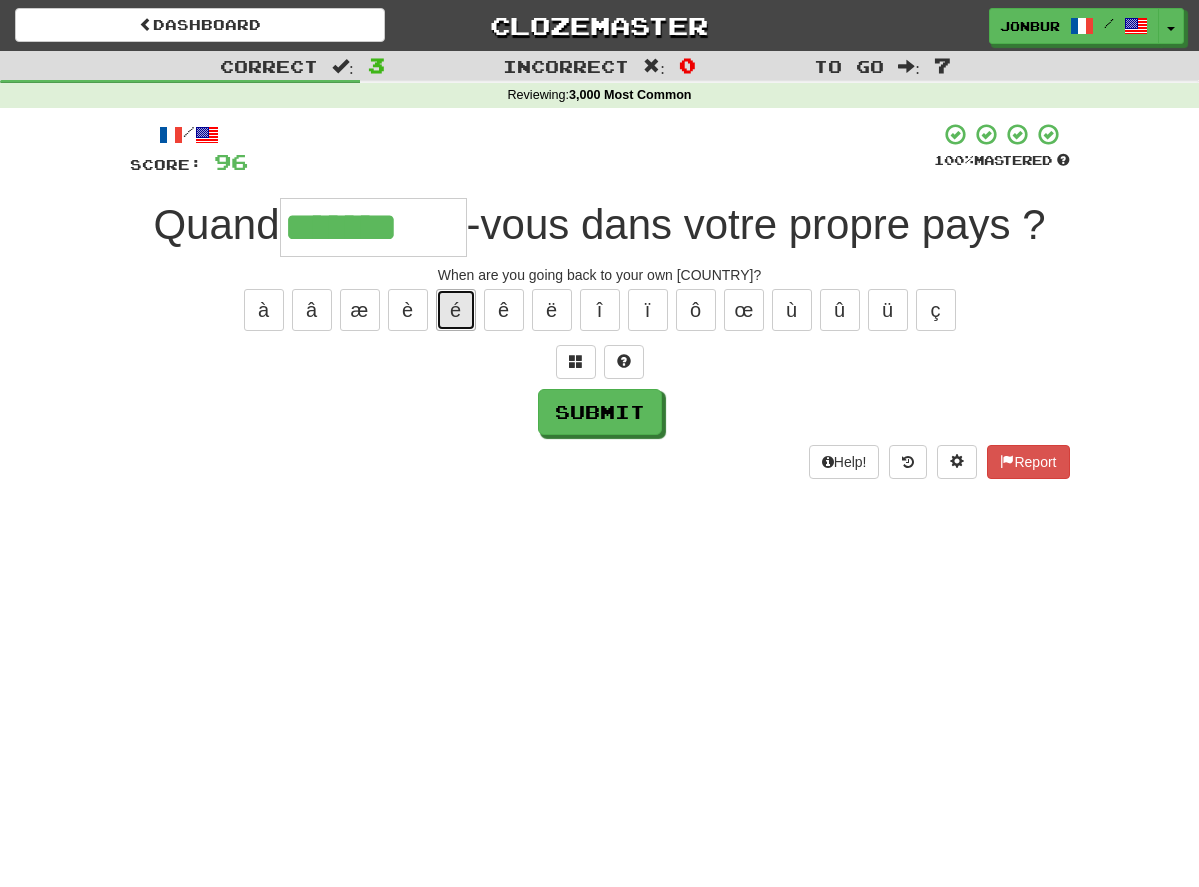 click on "é" at bounding box center [456, 310] 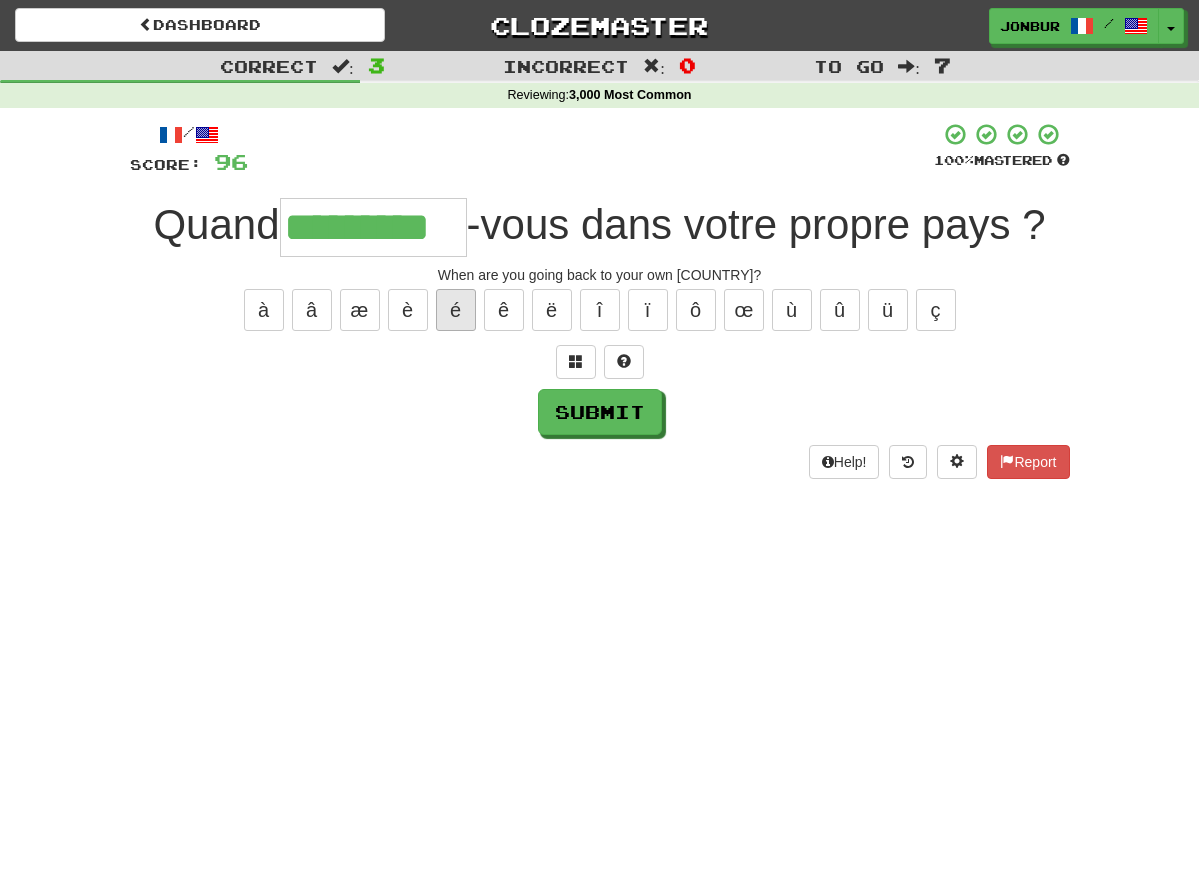 type on "*********" 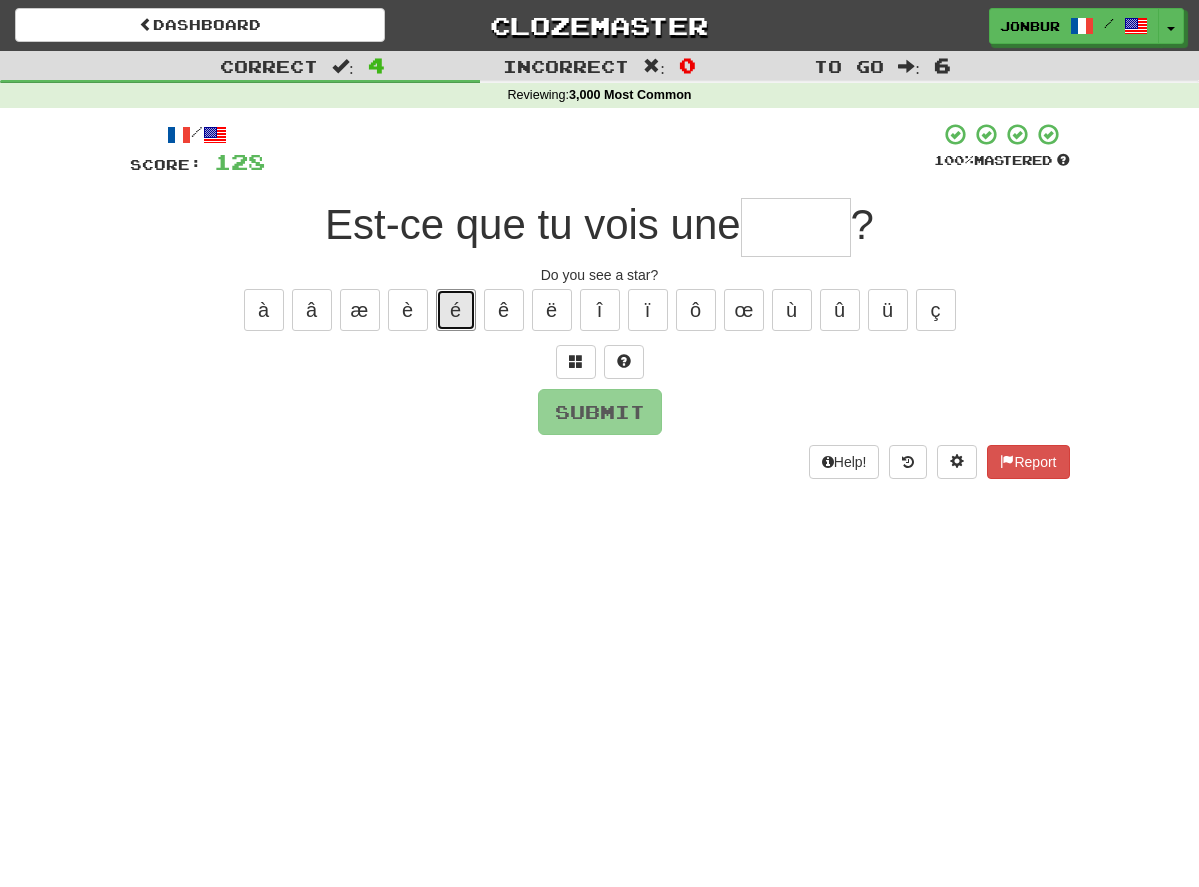 click on "é" at bounding box center (456, 310) 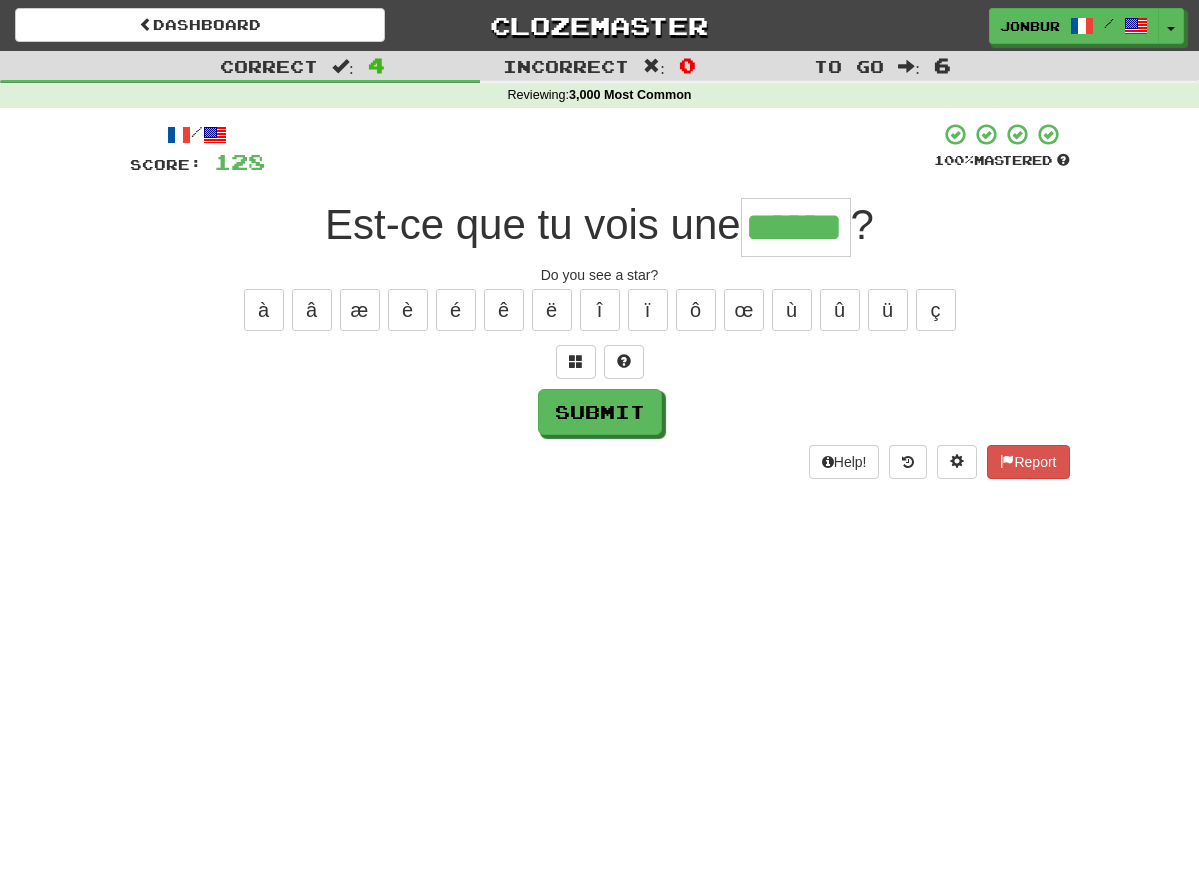 type on "******" 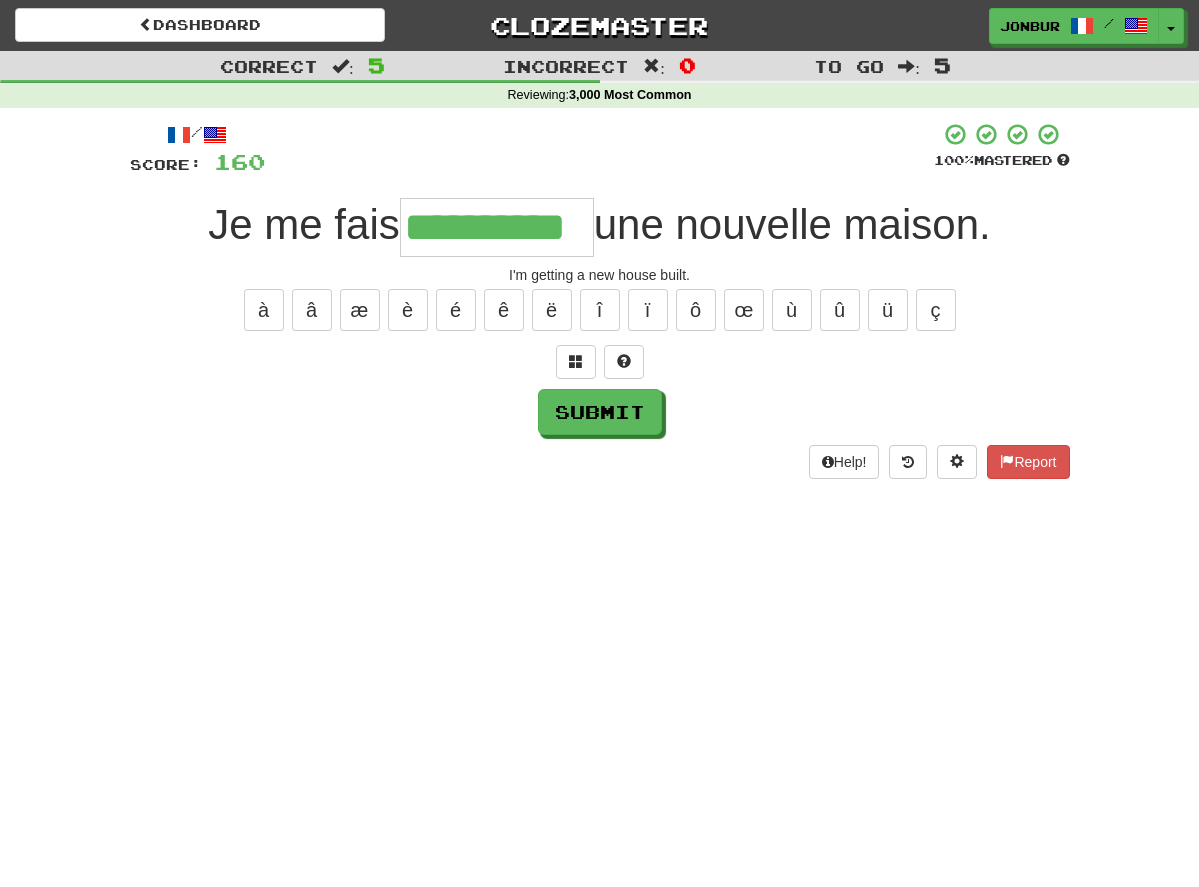 type on "**********" 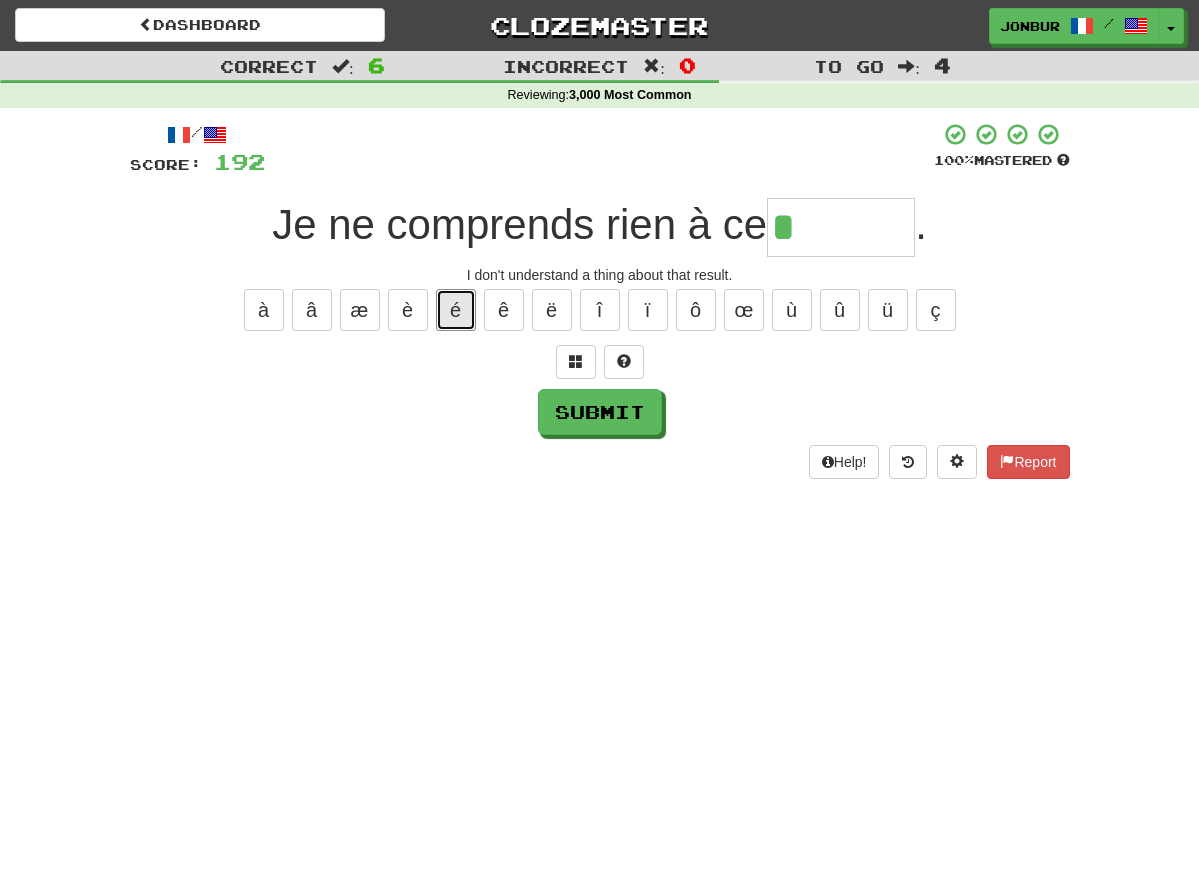 click on "é" at bounding box center [456, 310] 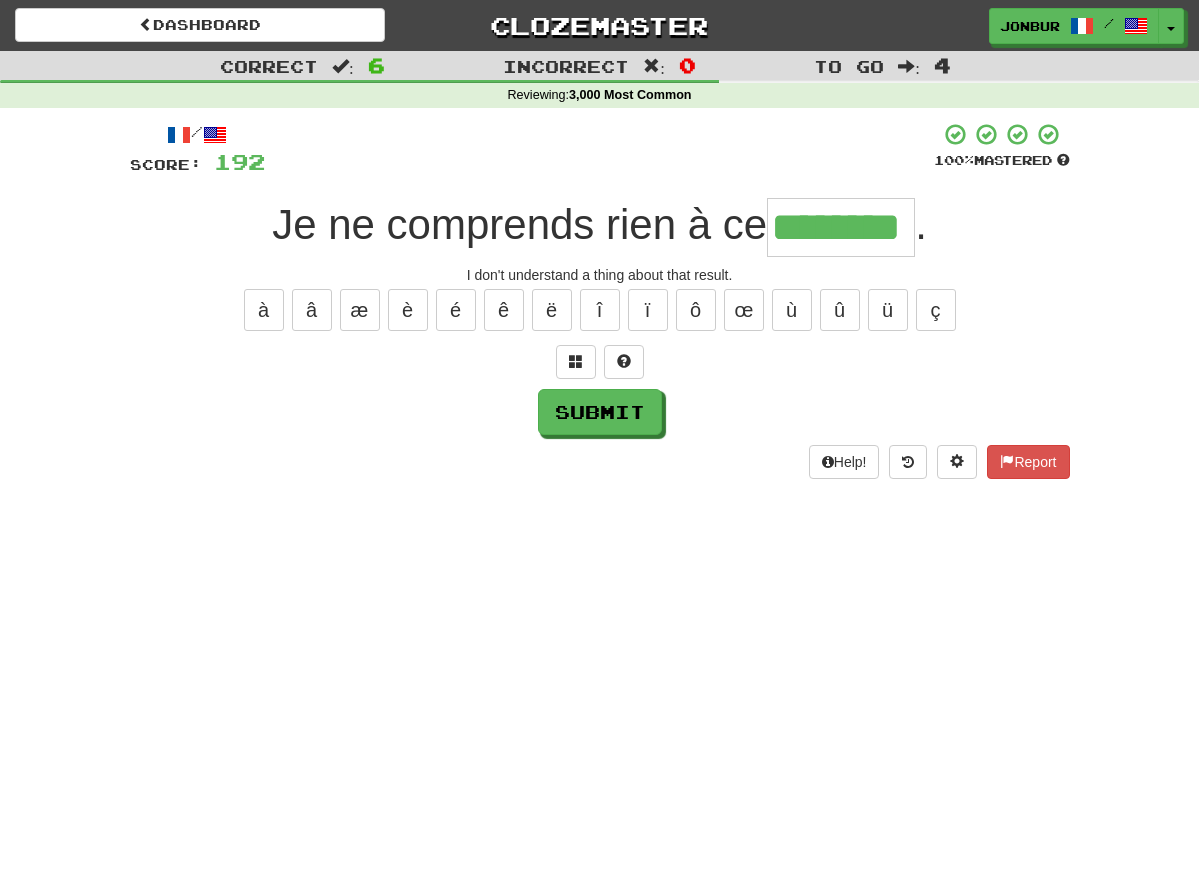 type on "********" 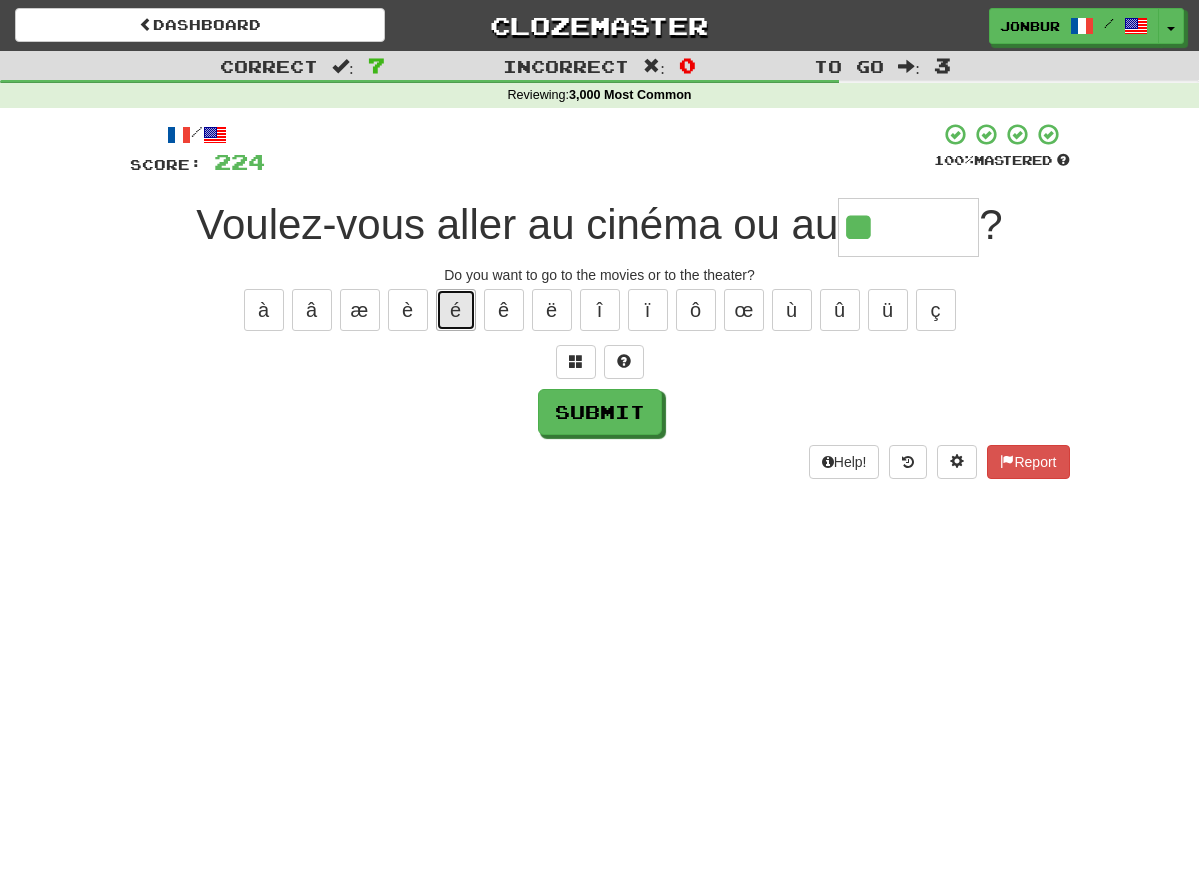 click on "é" at bounding box center [456, 310] 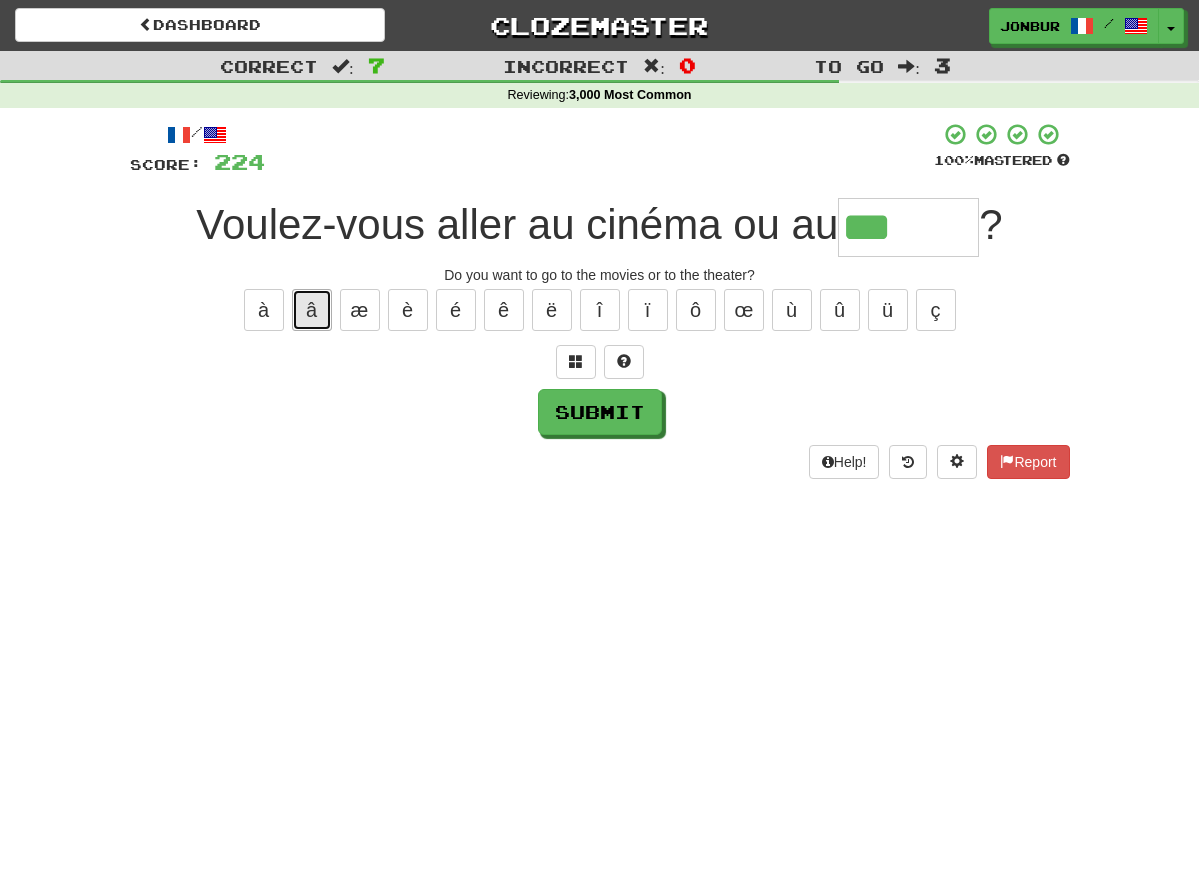 click on "â" at bounding box center [312, 310] 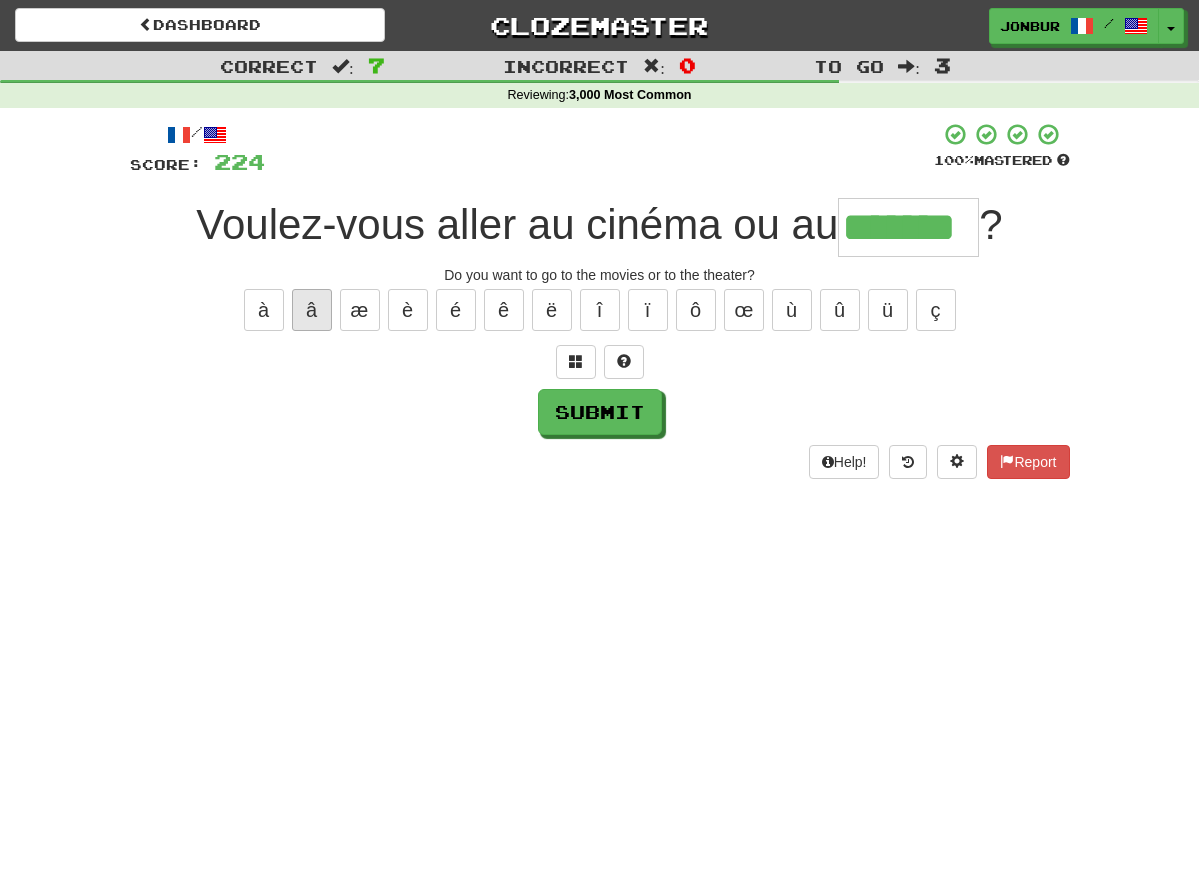 type on "*******" 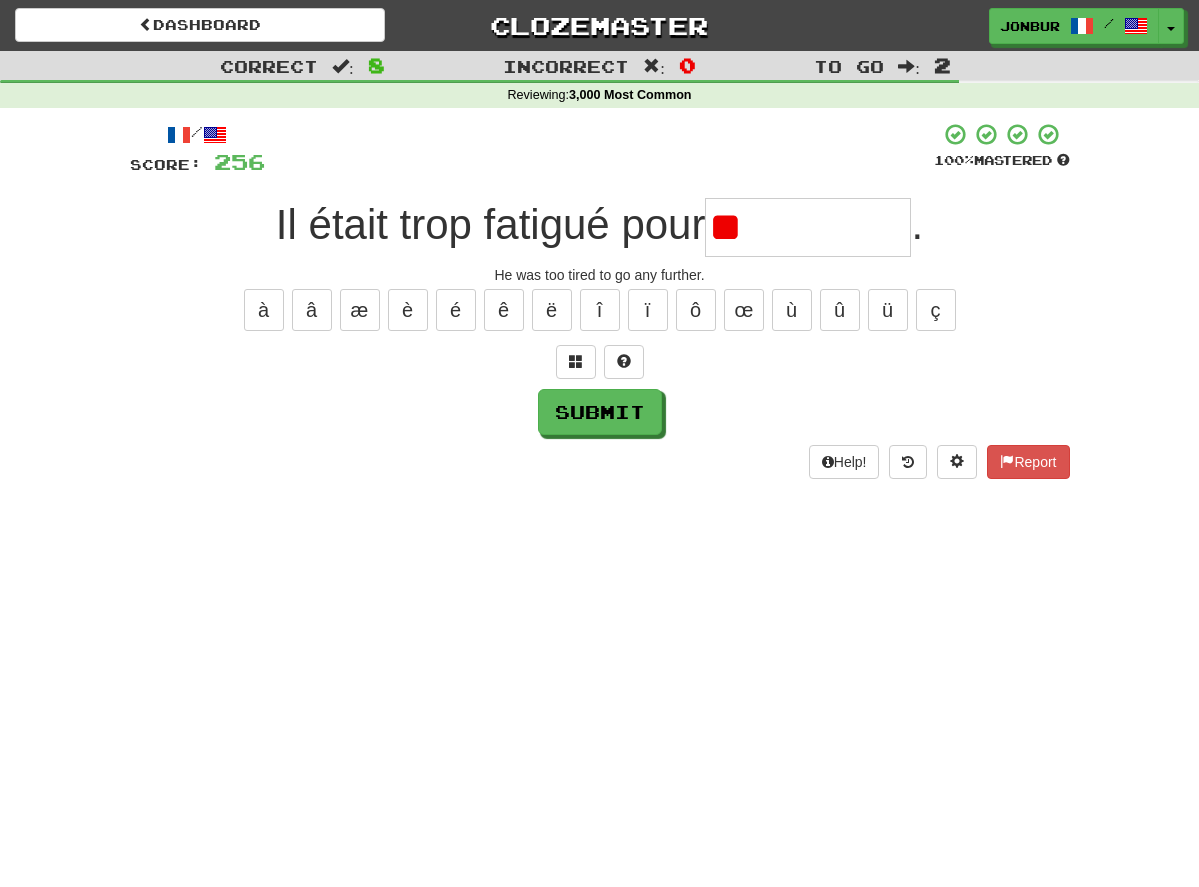 type on "*" 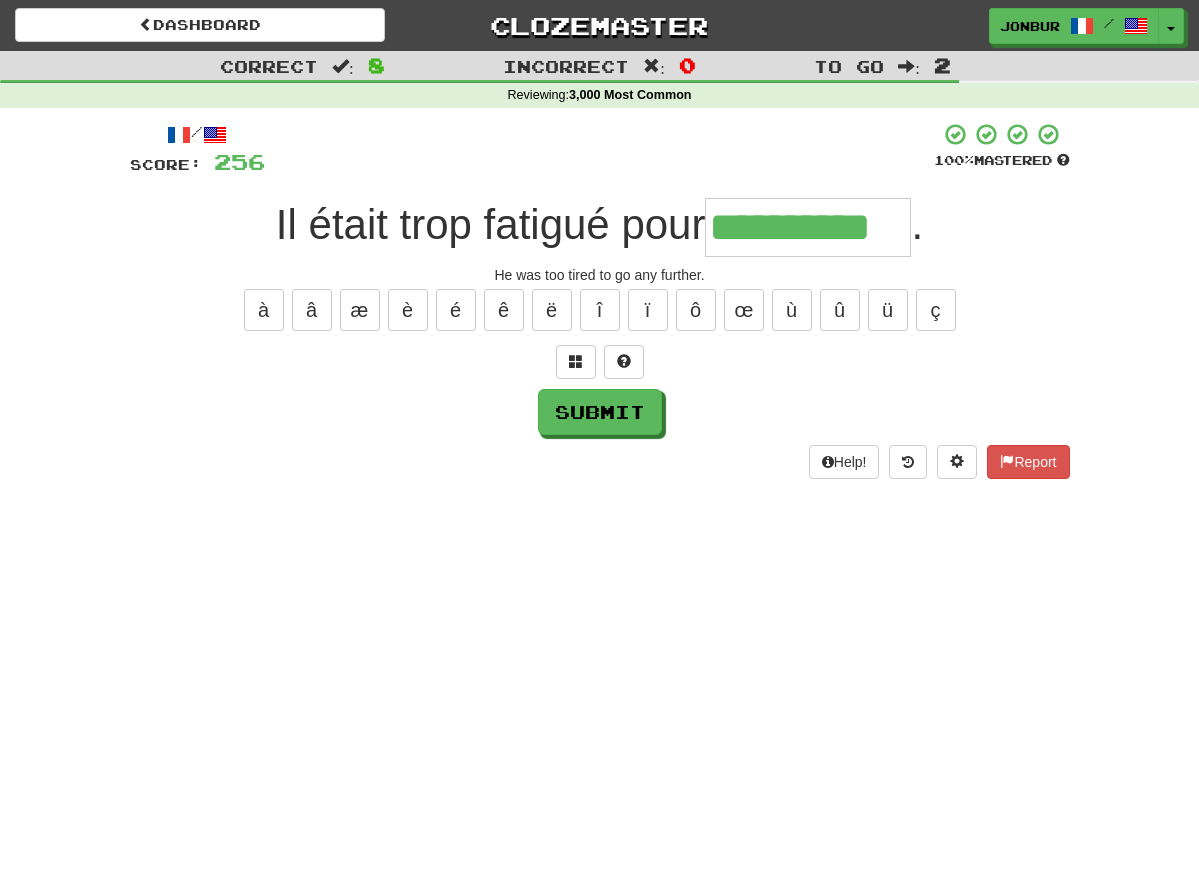 type on "**********" 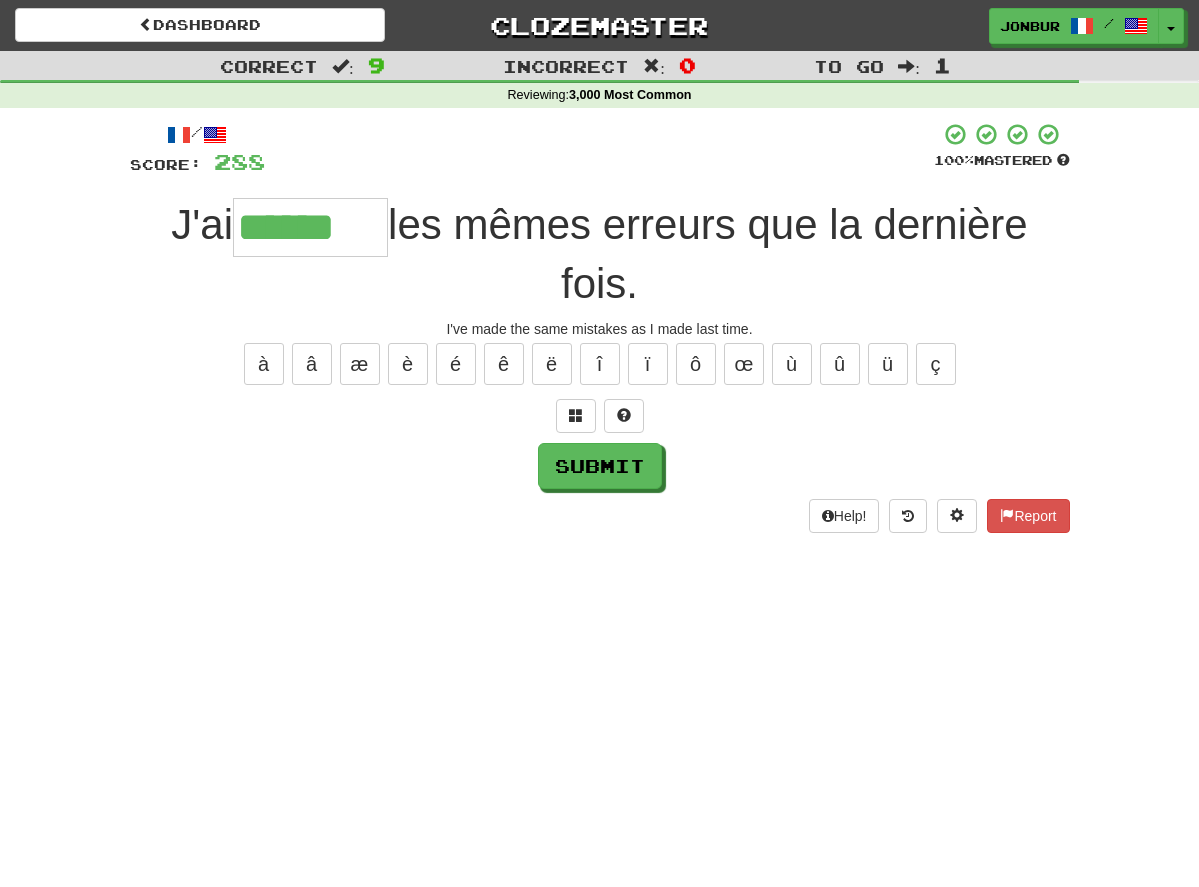 type on "******" 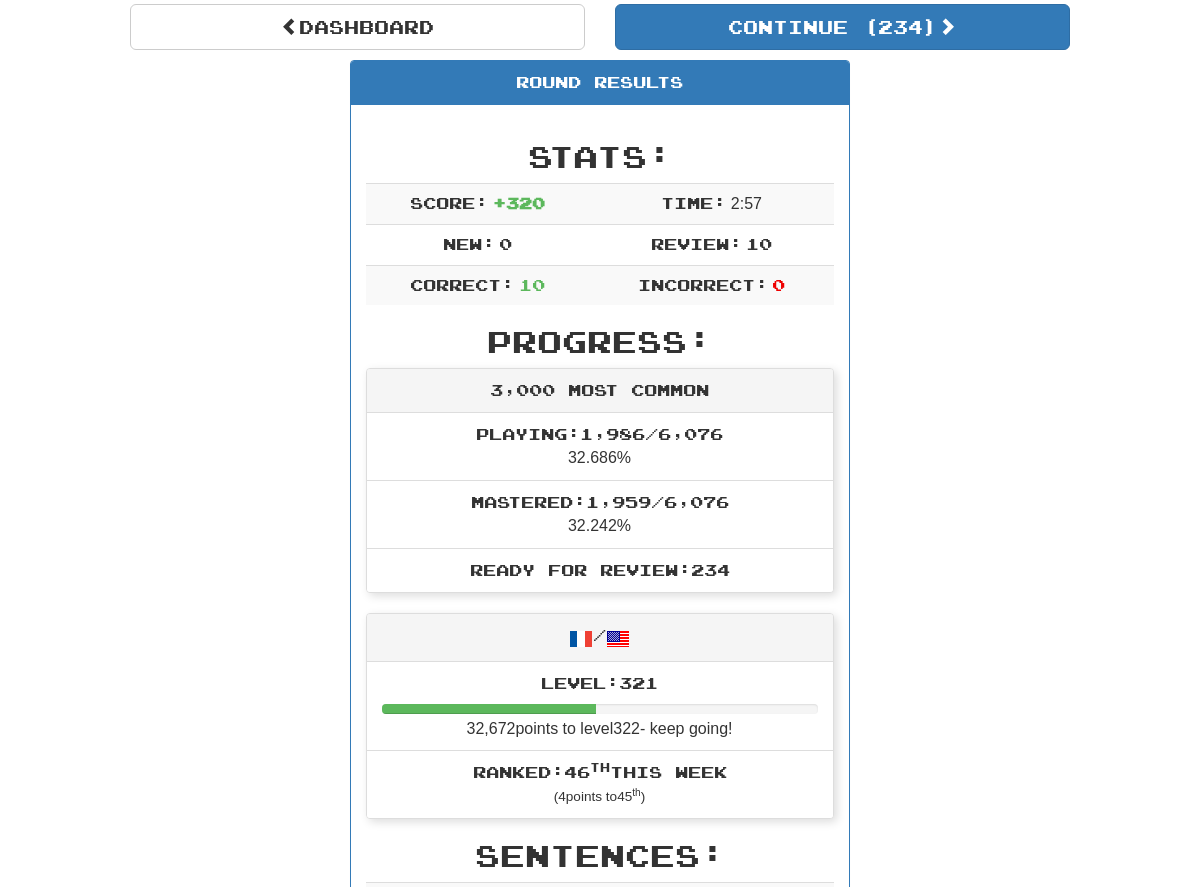 scroll, scrollTop: 0, scrollLeft: 0, axis: both 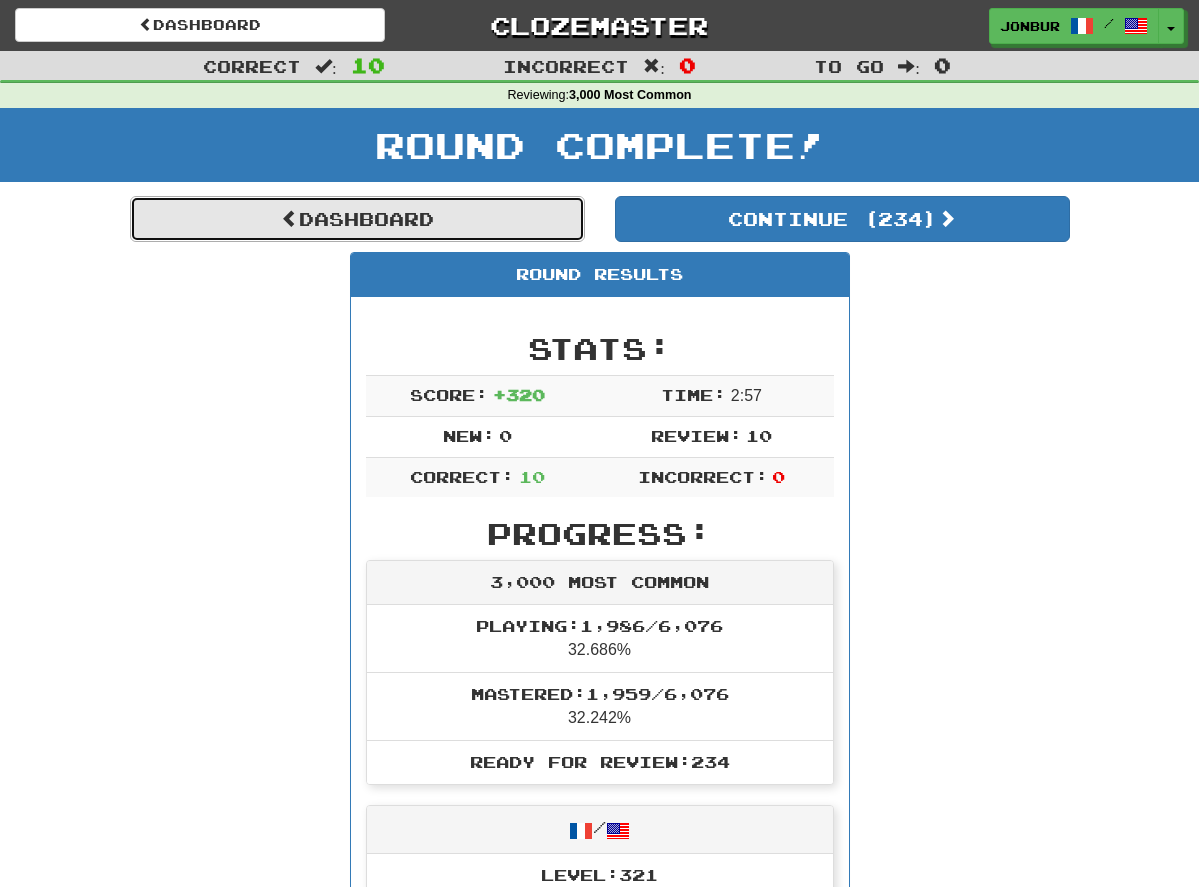 click on "Dashboard" at bounding box center (357, 219) 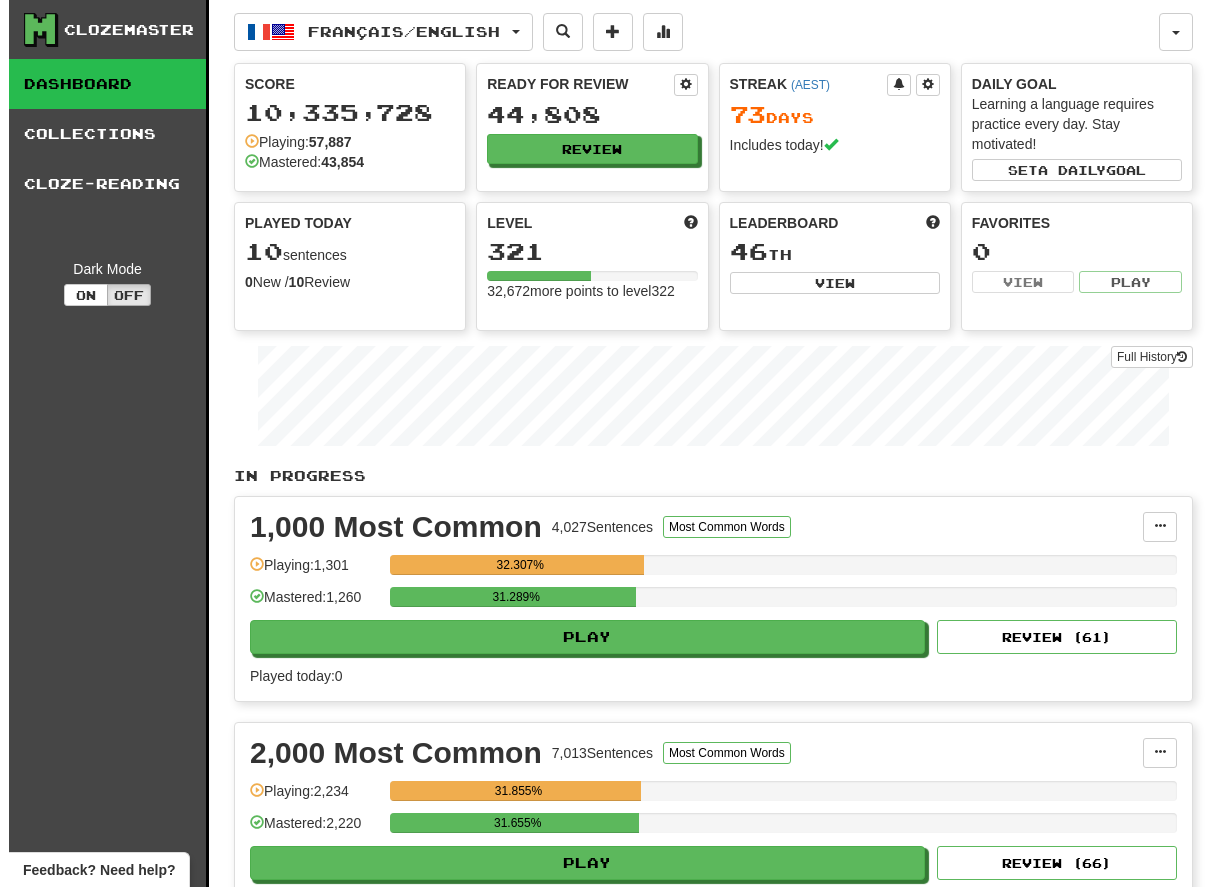 scroll, scrollTop: 0, scrollLeft: 0, axis: both 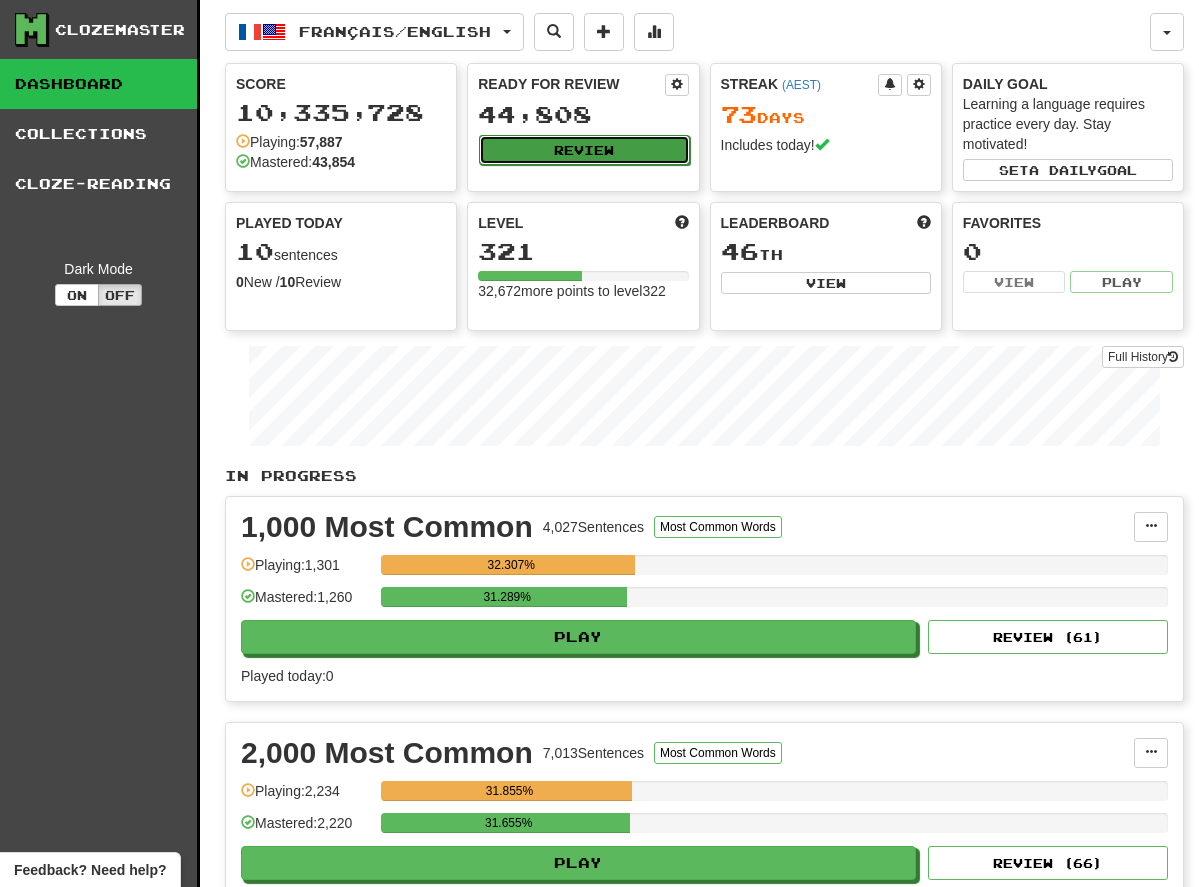 click on "Review" at bounding box center [584, 150] 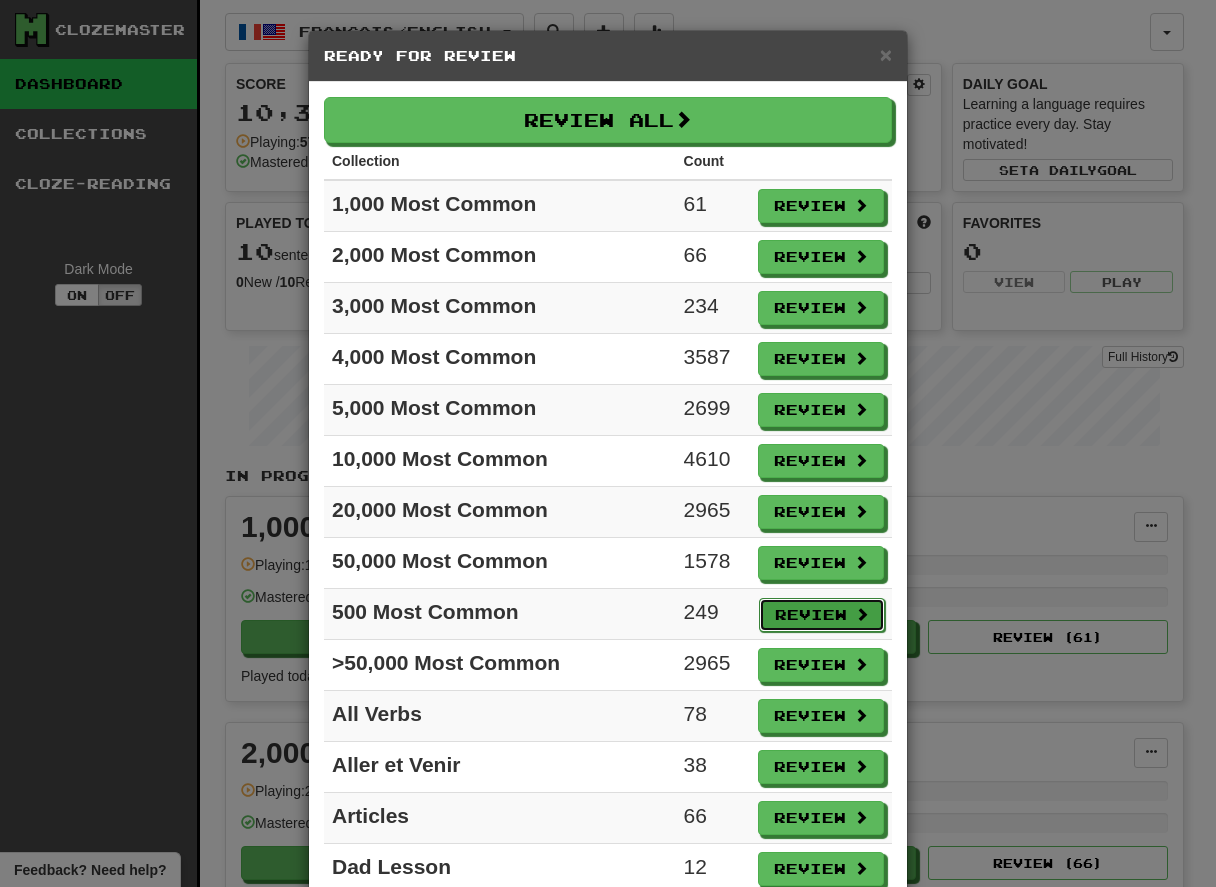 click on "Review" at bounding box center (822, 615) 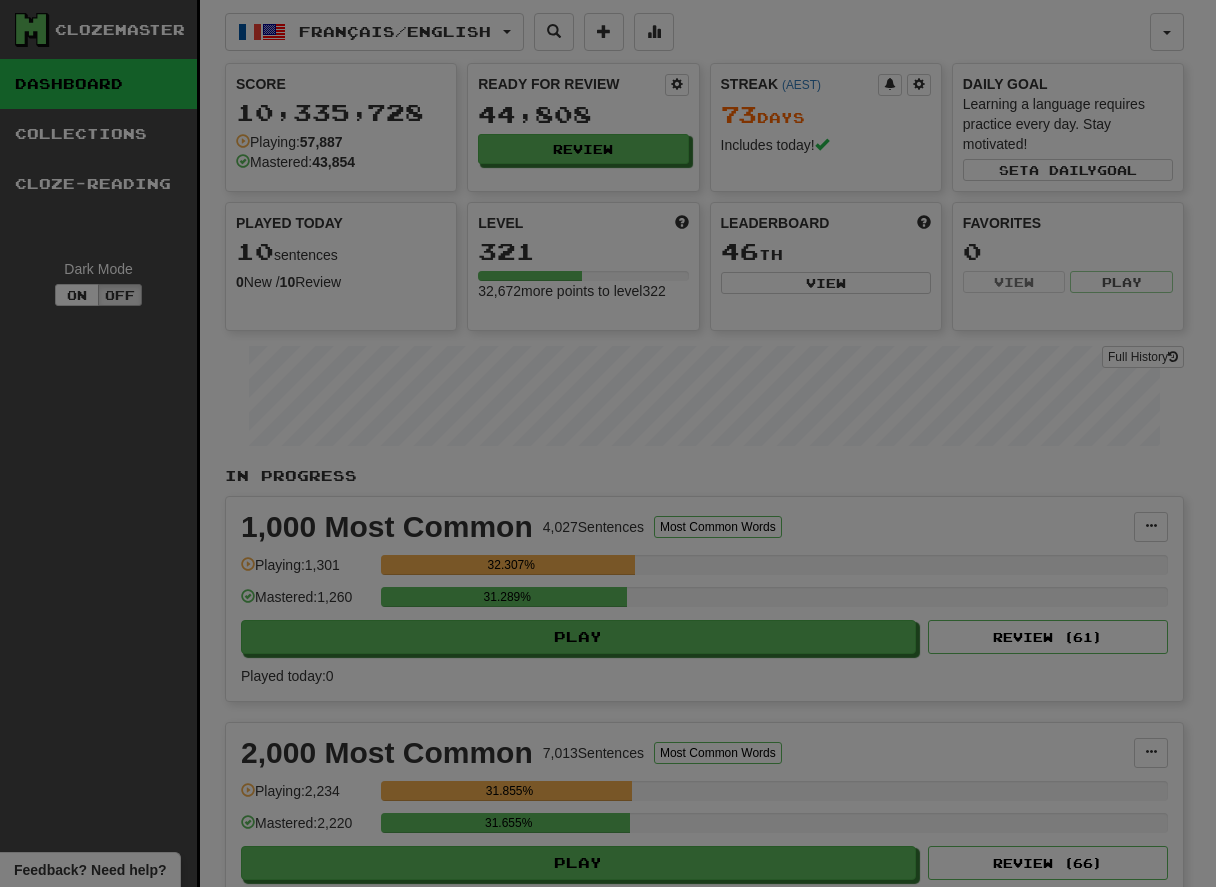 select on "**" 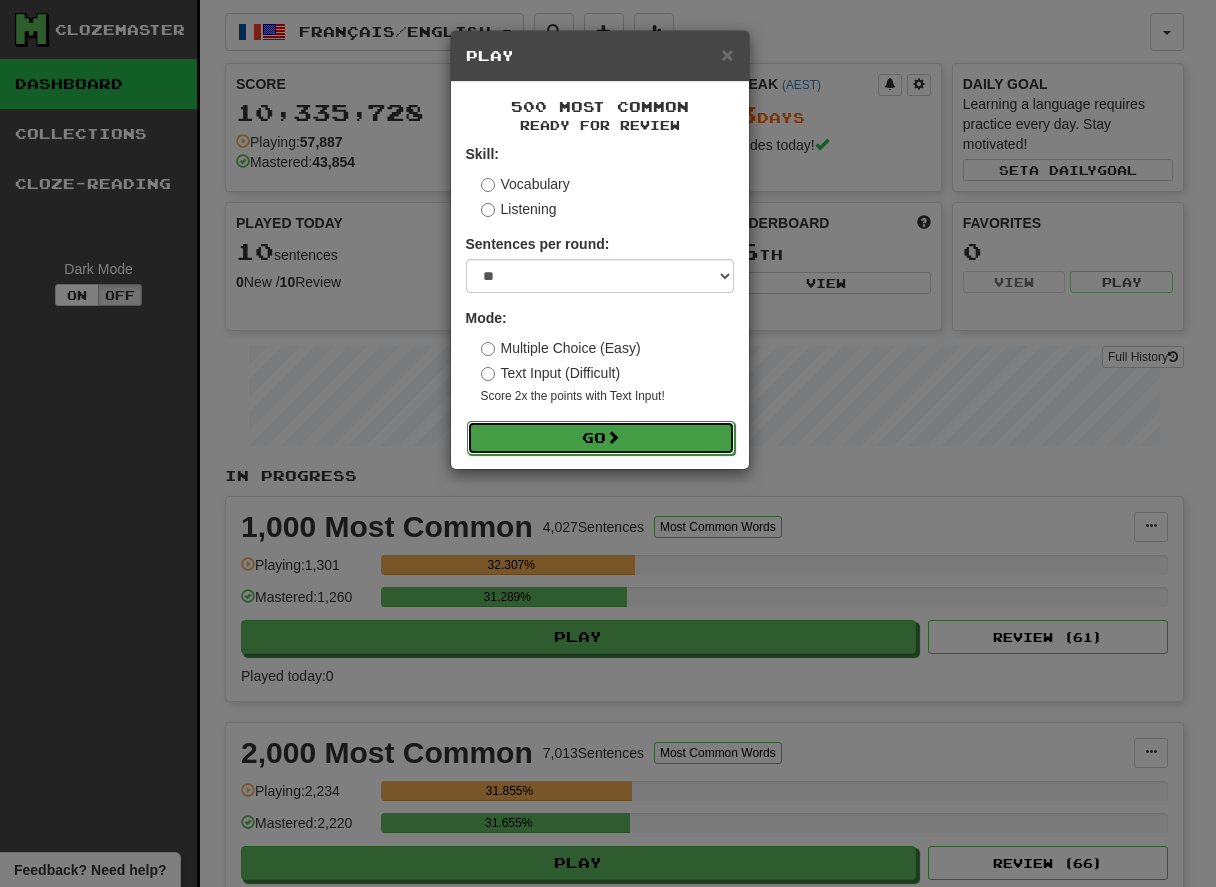 click on "Go" at bounding box center [601, 438] 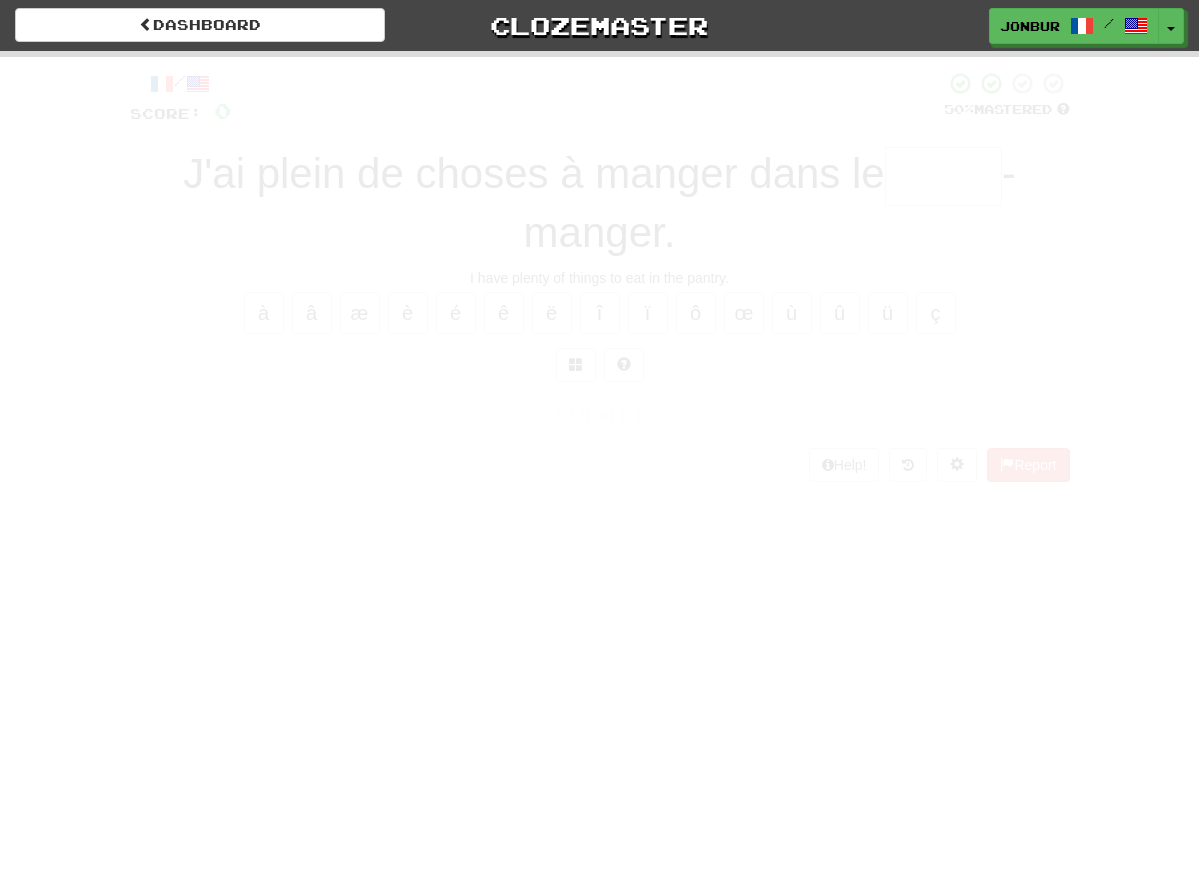 scroll, scrollTop: 0, scrollLeft: 0, axis: both 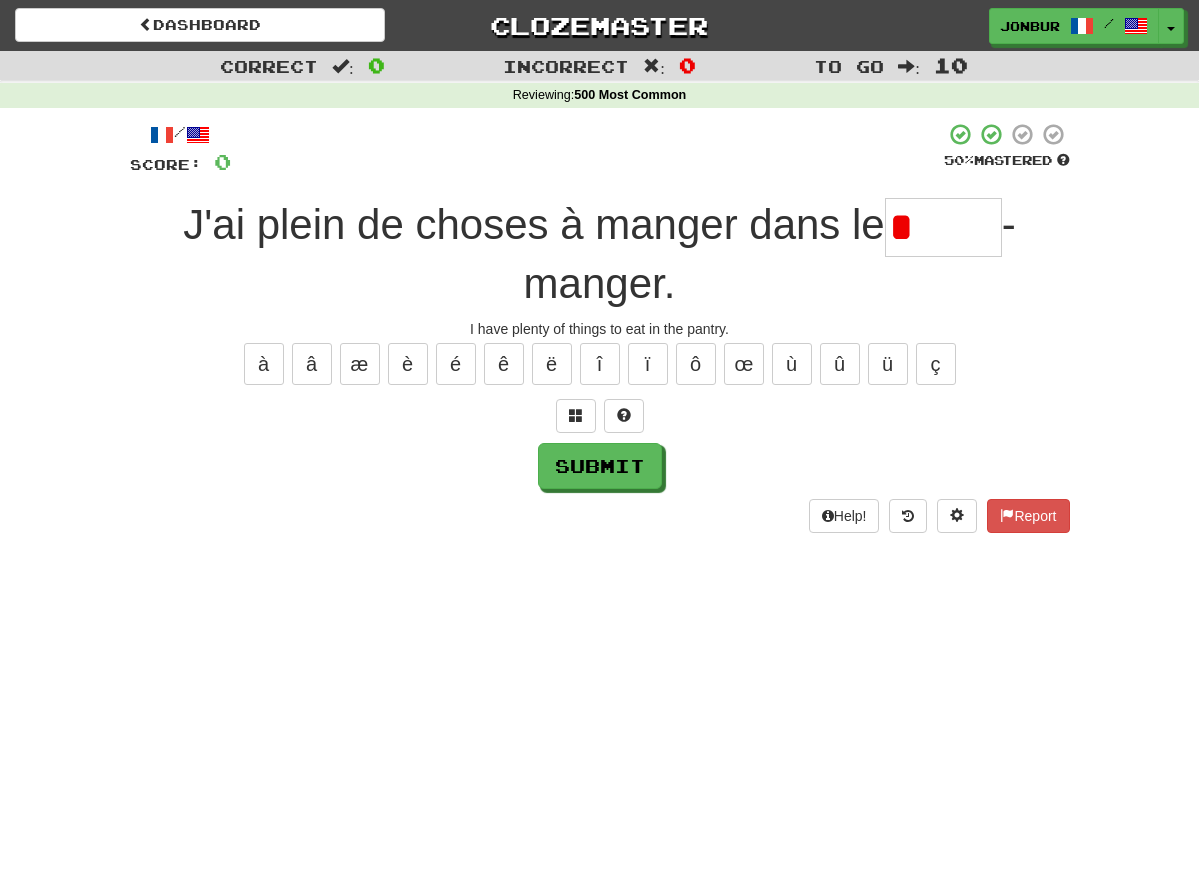 type on "*" 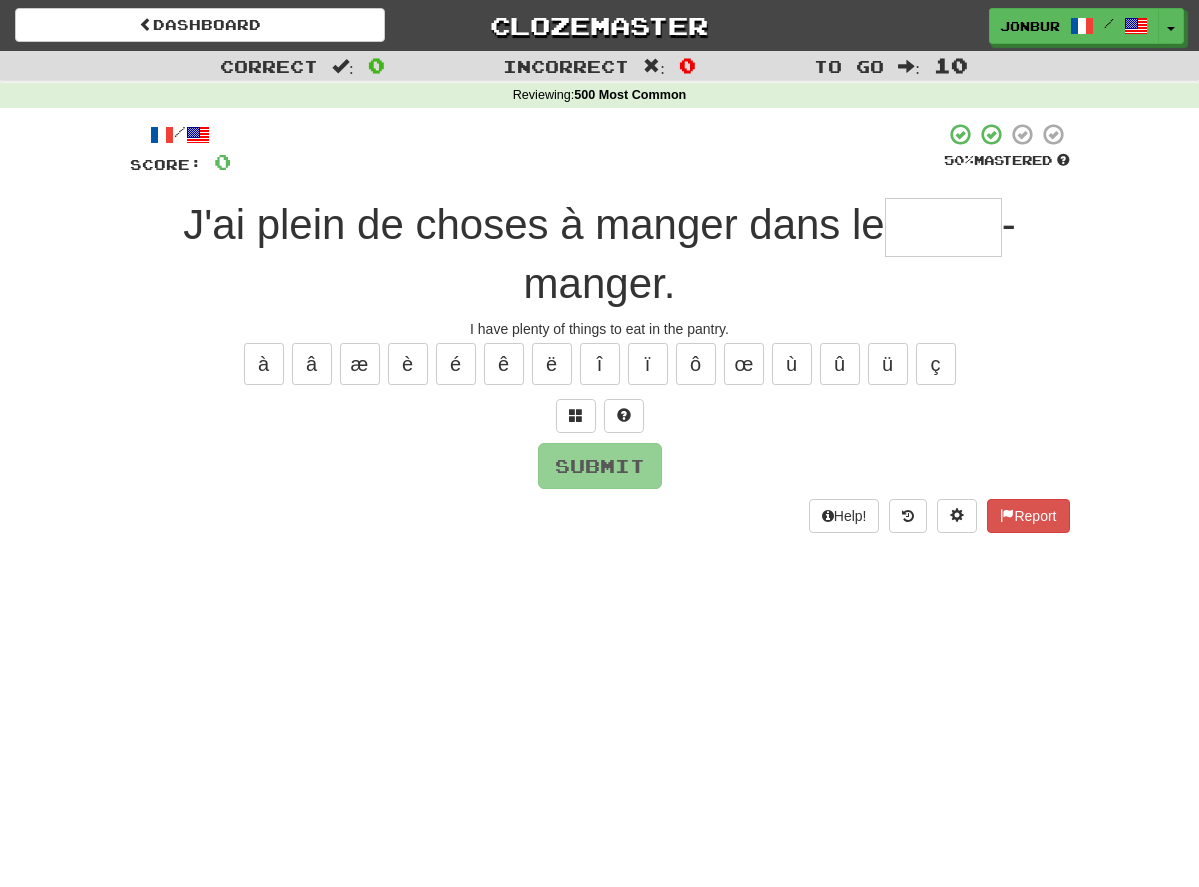 type on "*" 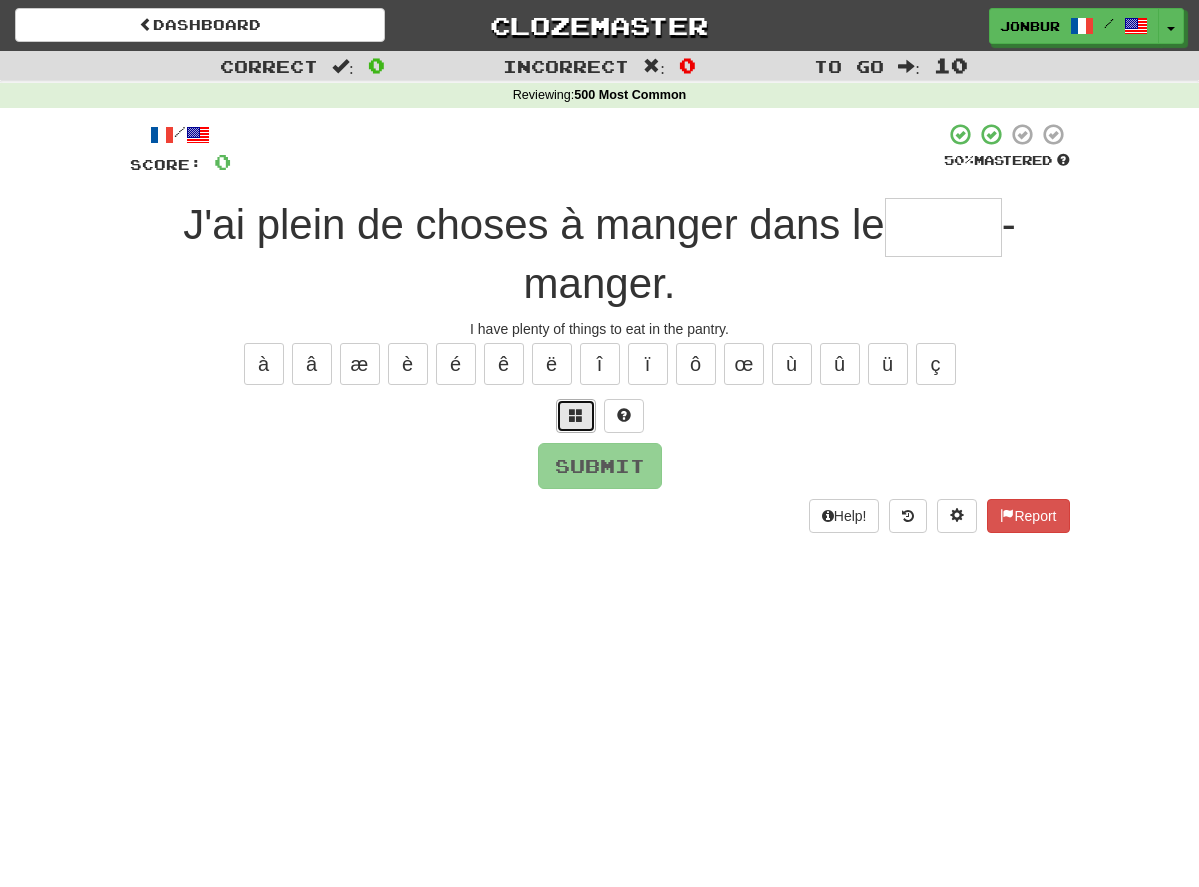 click at bounding box center [576, 415] 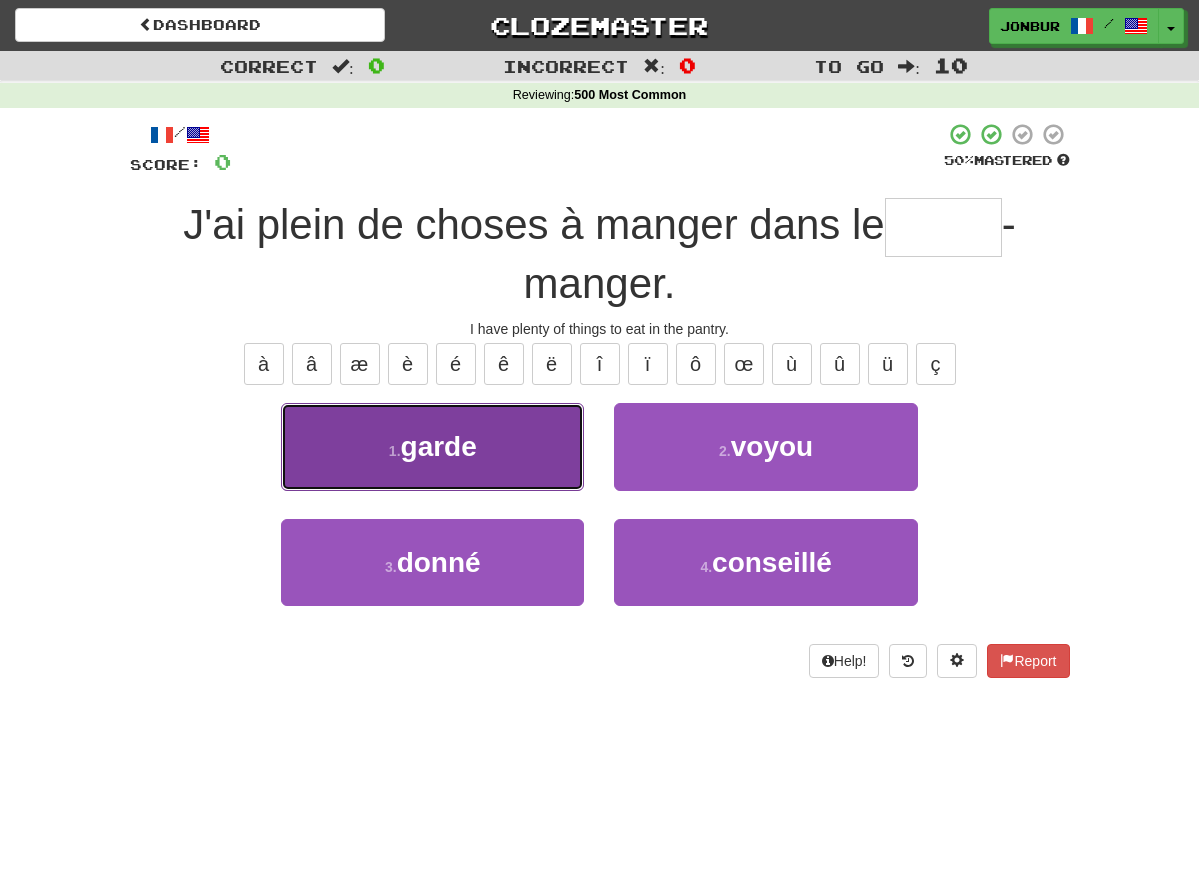 click on "1 .  garde" at bounding box center [432, 446] 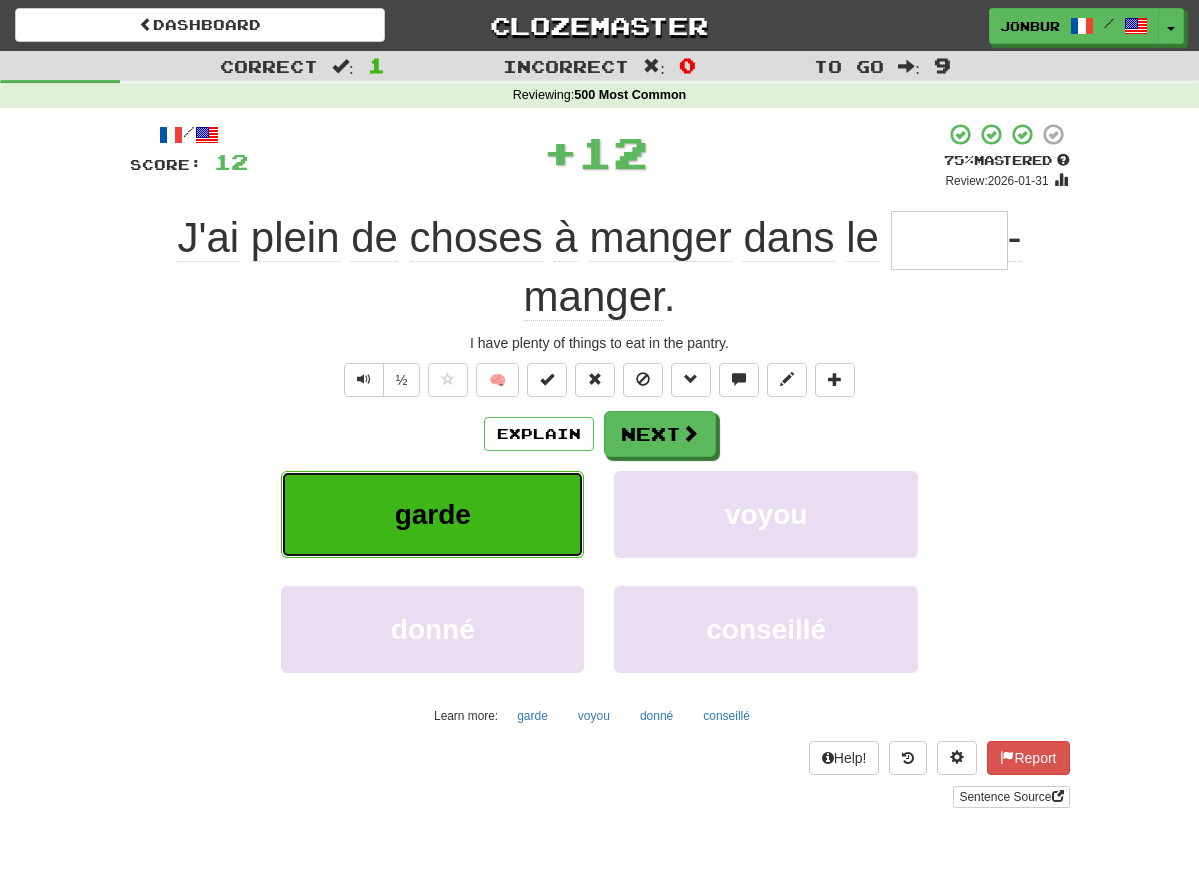 type on "*****" 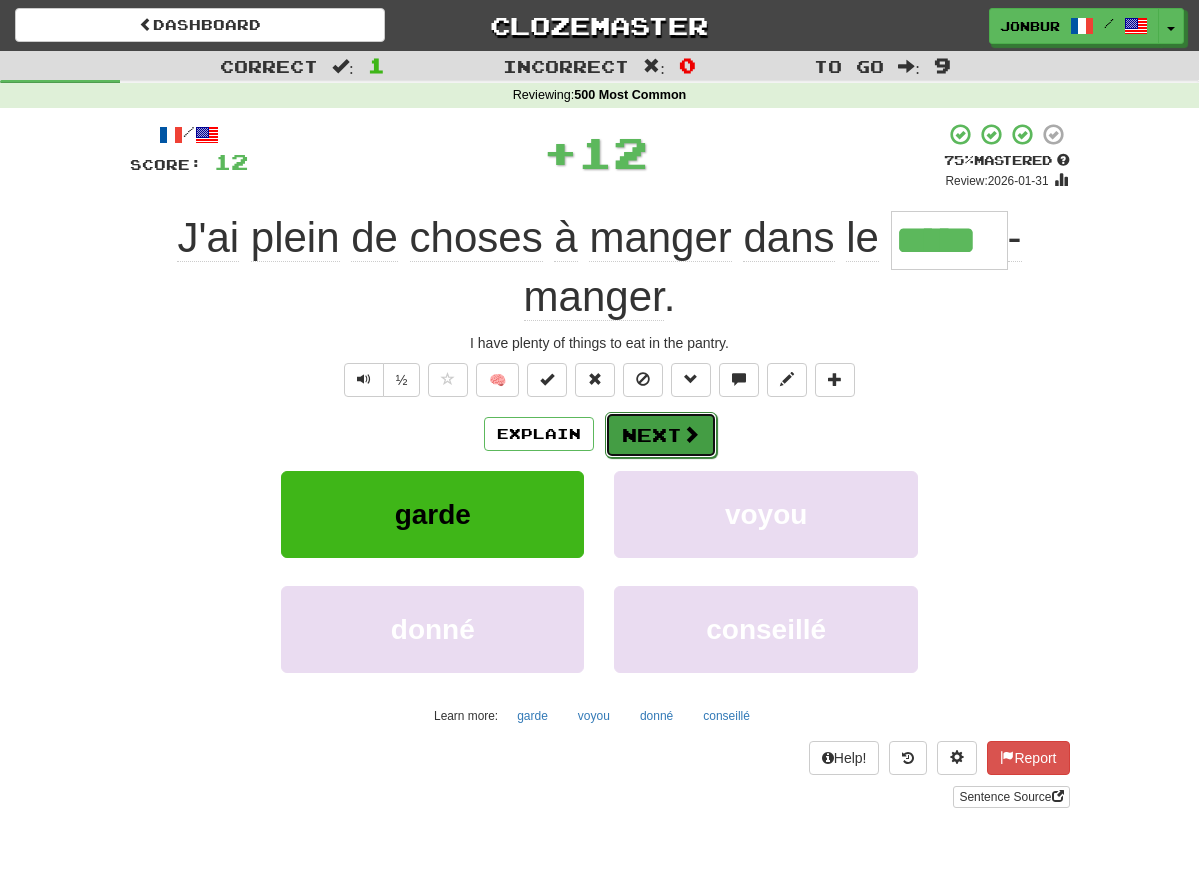 click on "Next" at bounding box center (661, 435) 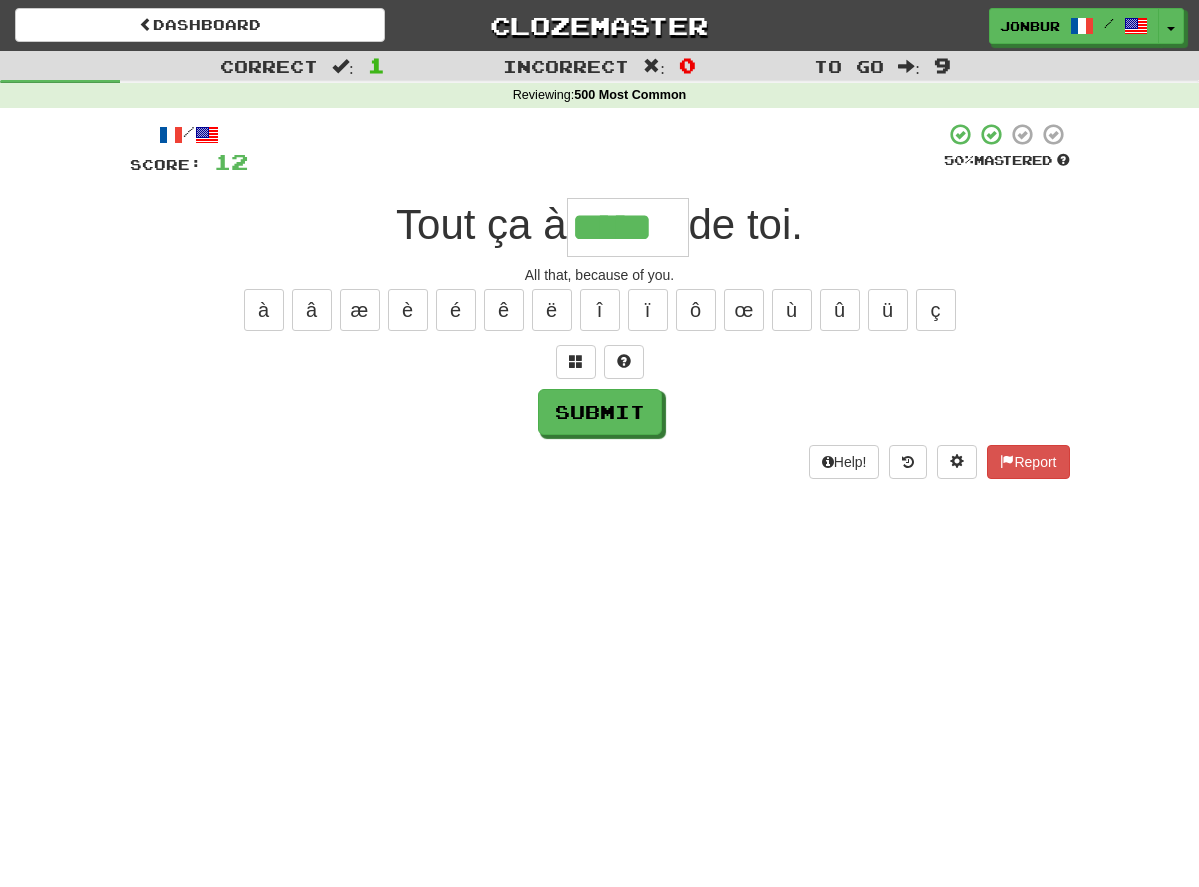type on "*****" 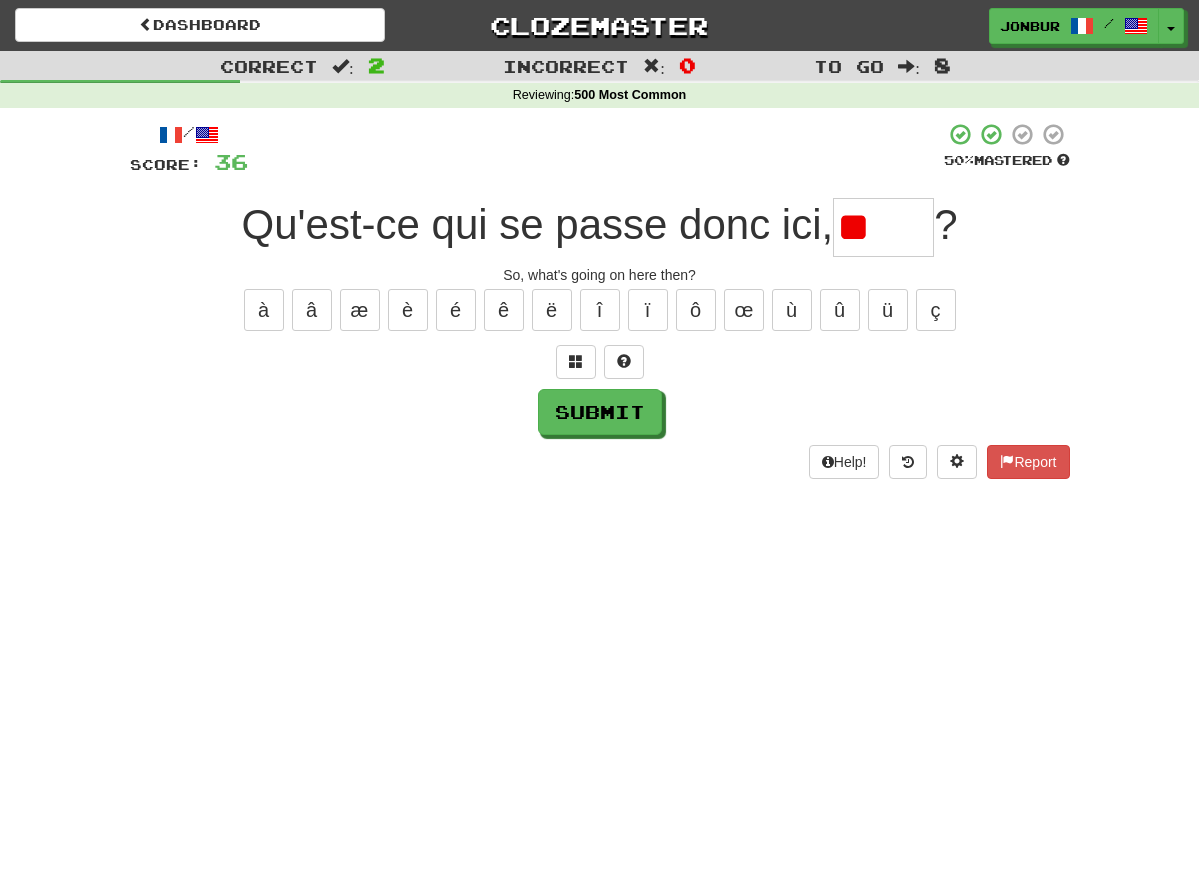 type on "*" 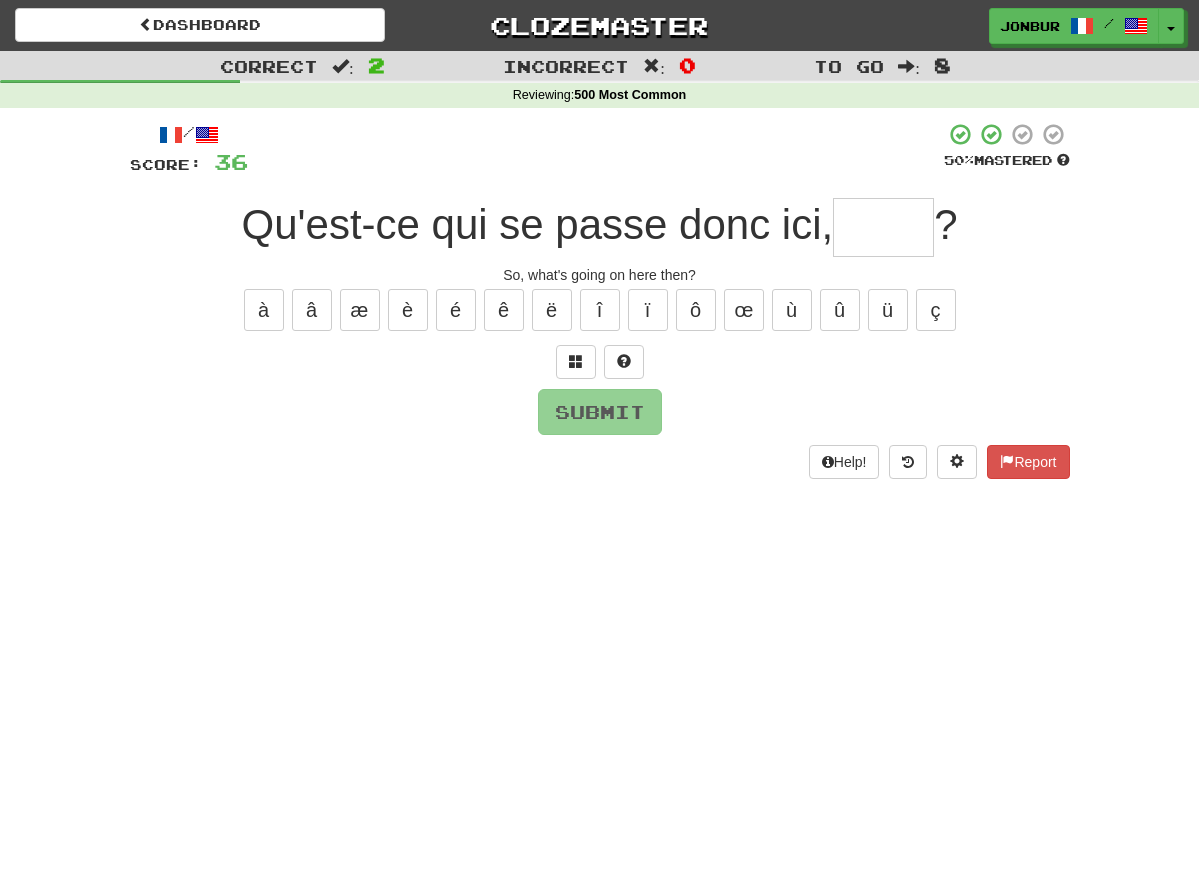 type on "*" 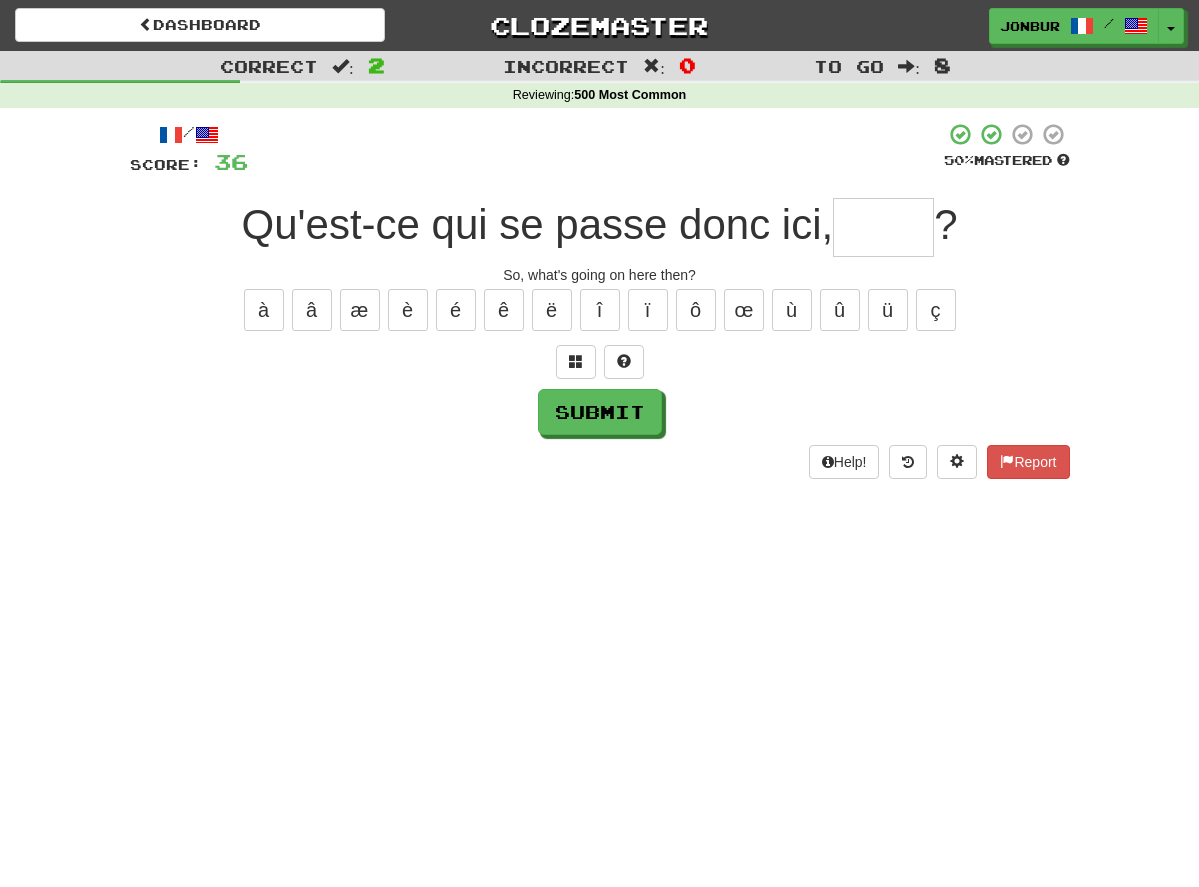 type on "*" 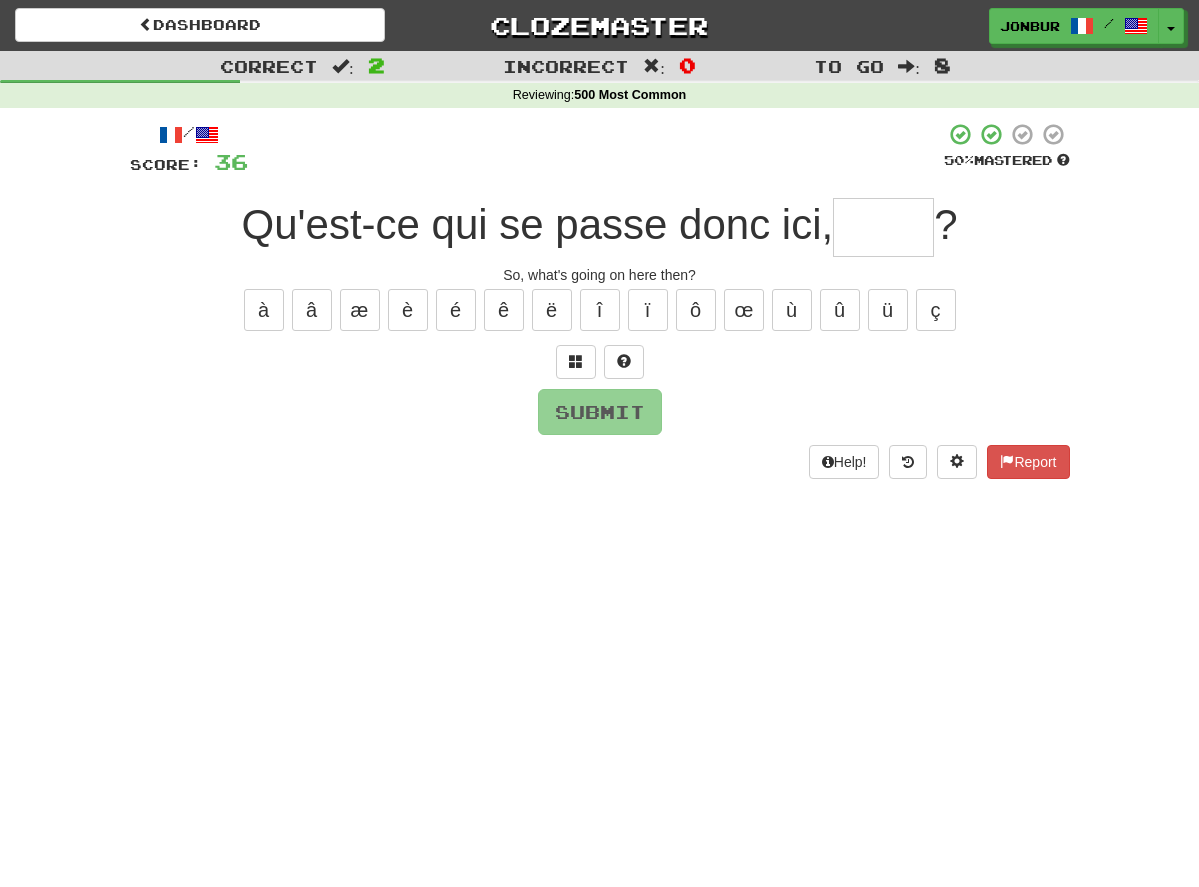 type on "*" 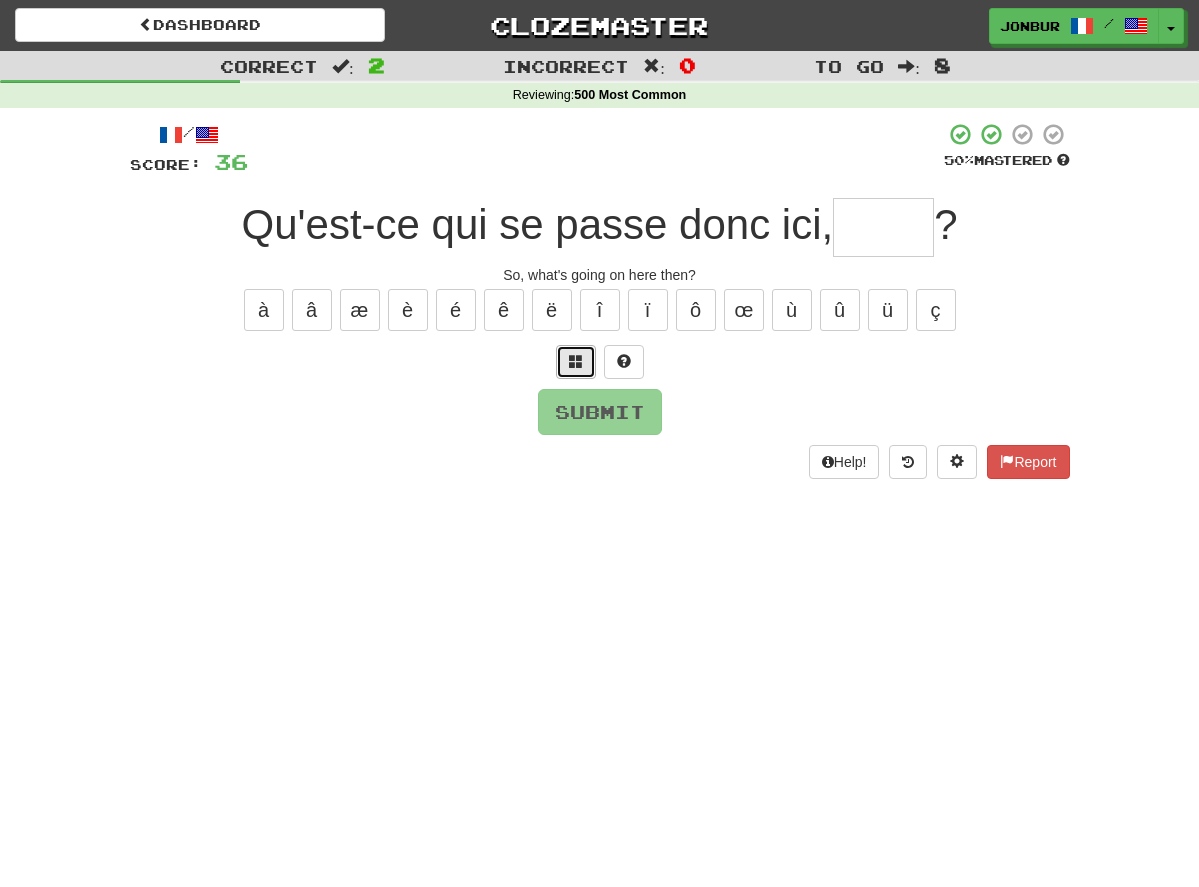 click at bounding box center (576, 362) 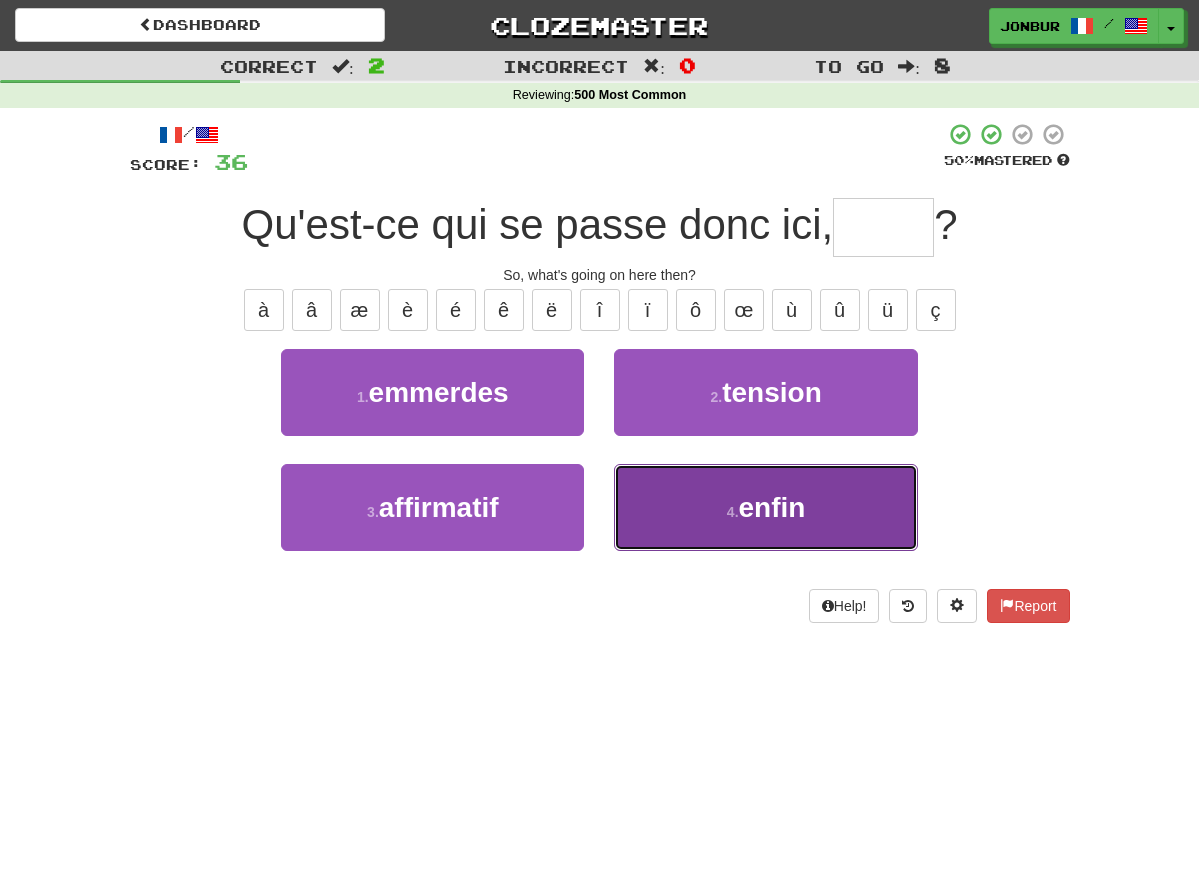 click on "4 .  enfin" at bounding box center [765, 507] 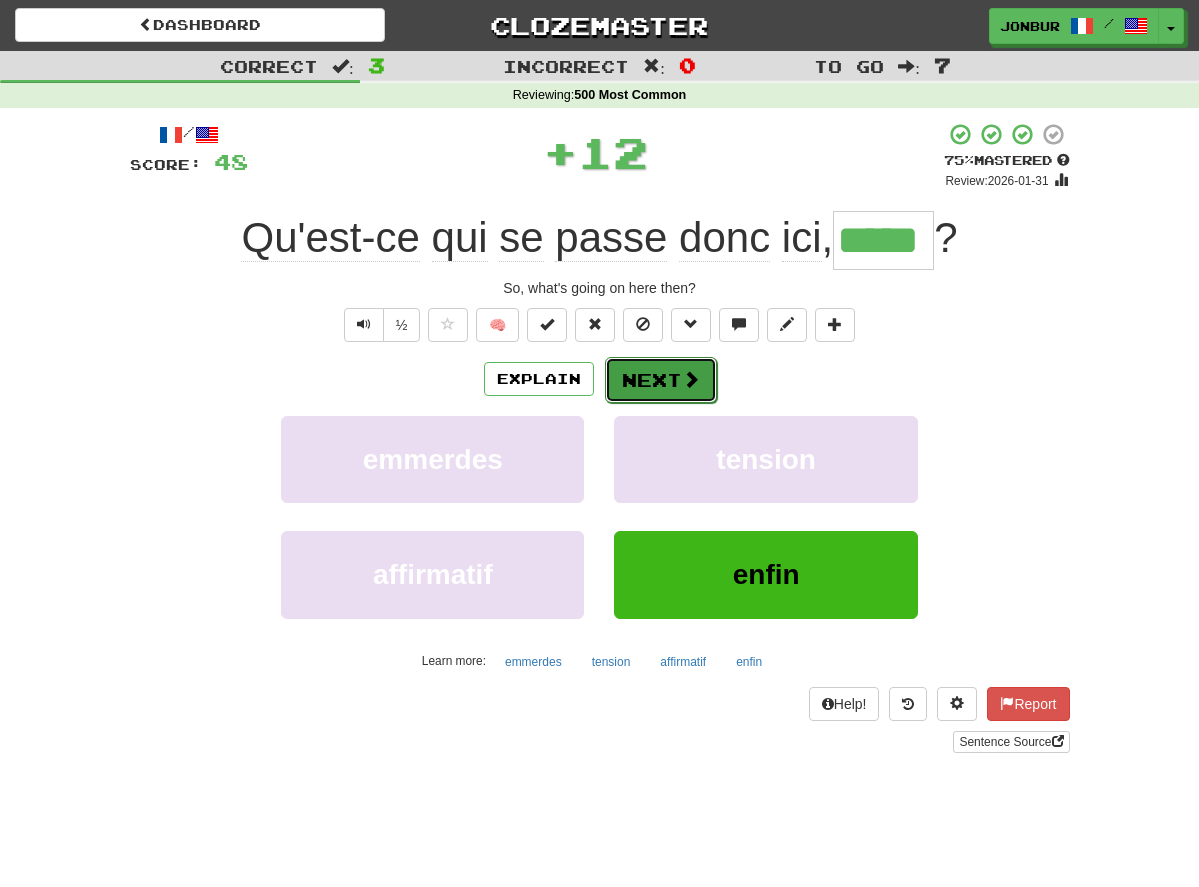 click on "Next" at bounding box center (661, 380) 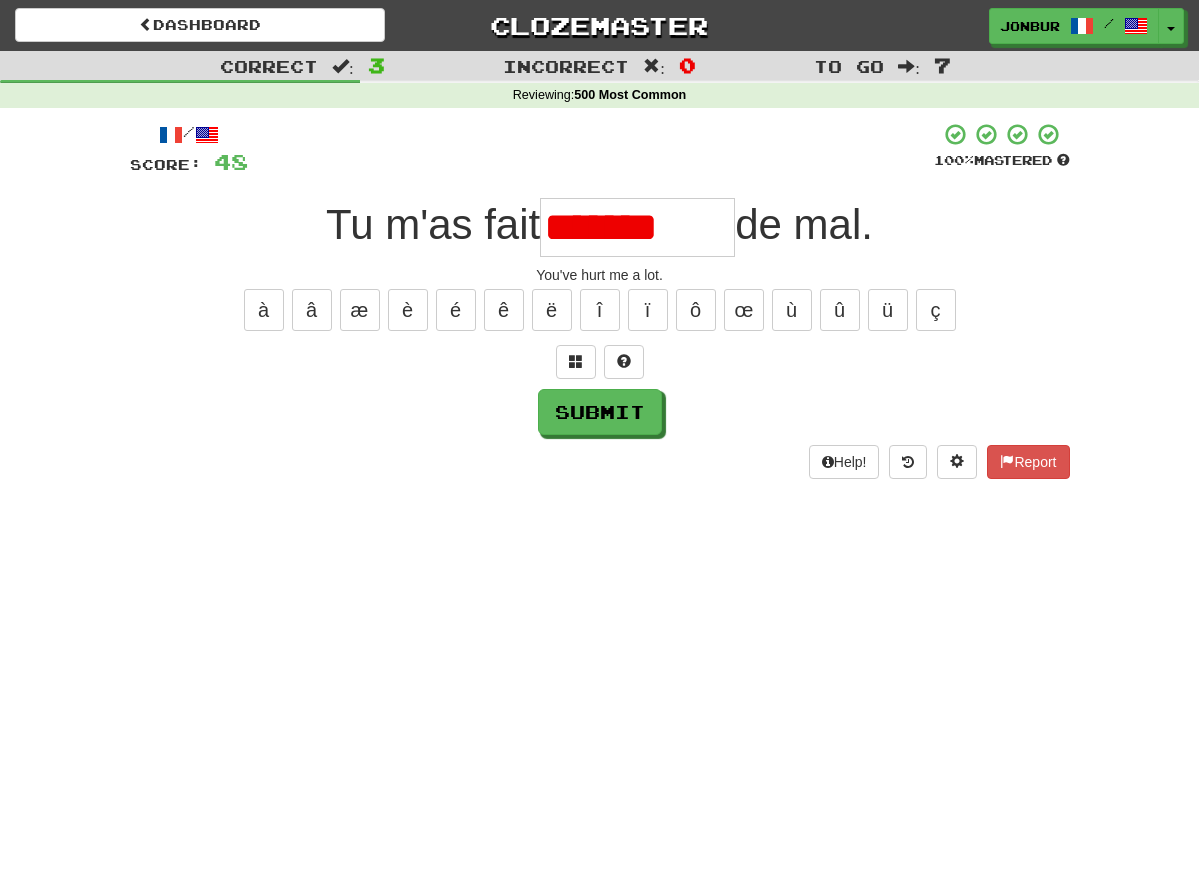 click on "*******" at bounding box center [637, 227] 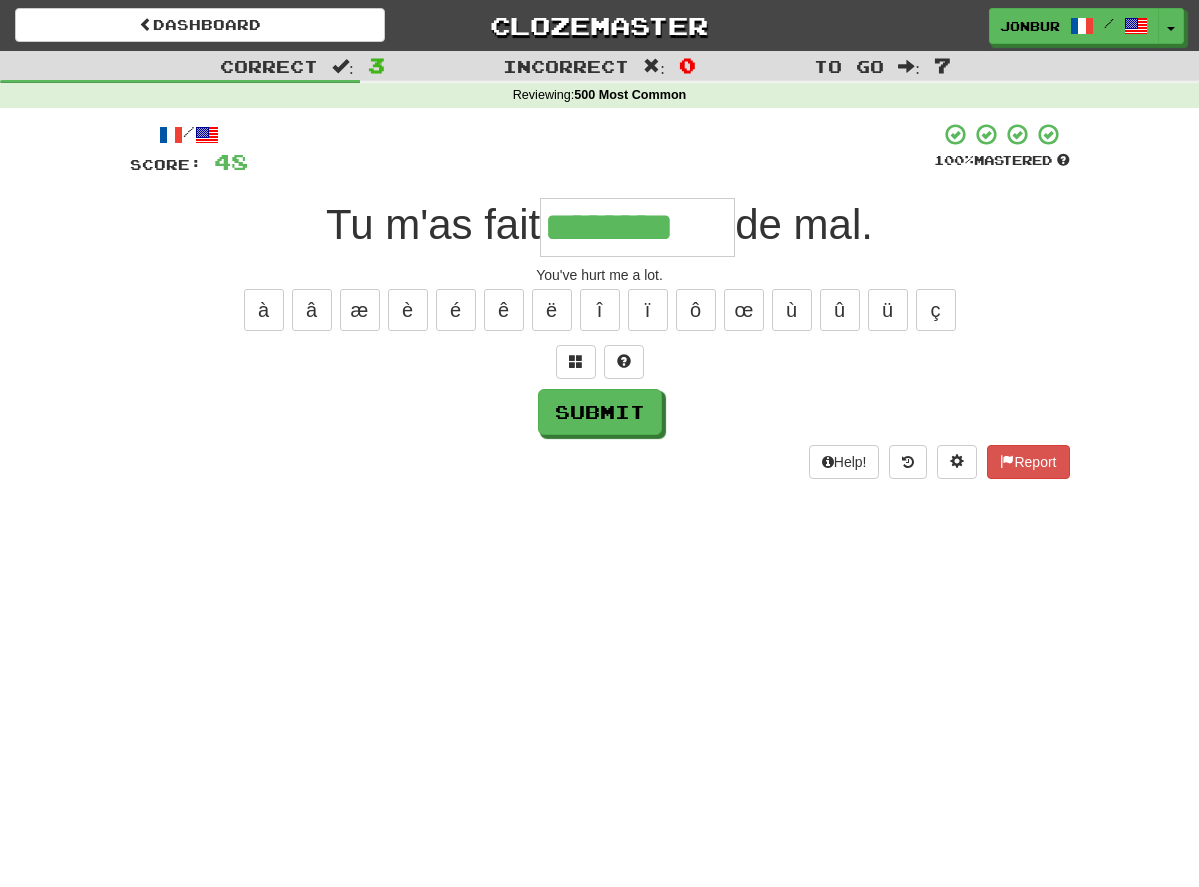 type on "********" 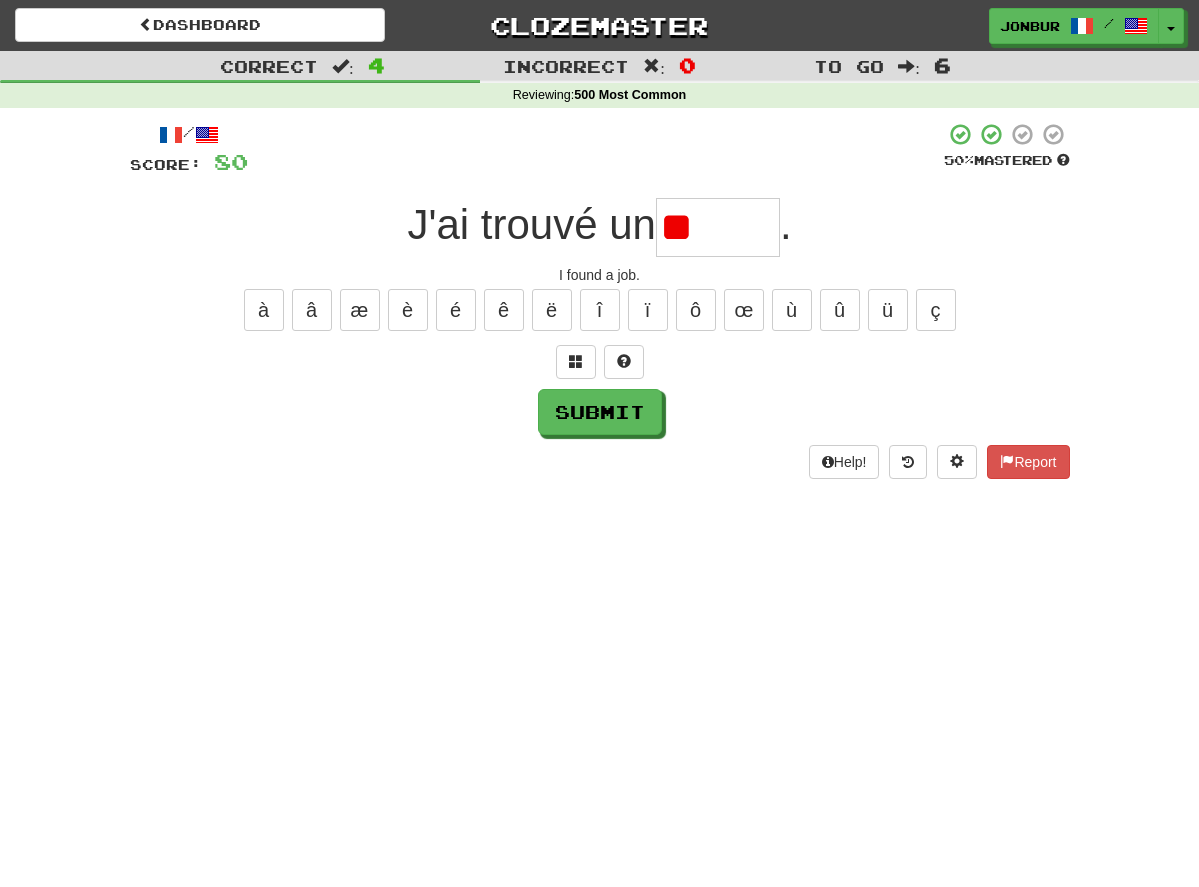 type on "*" 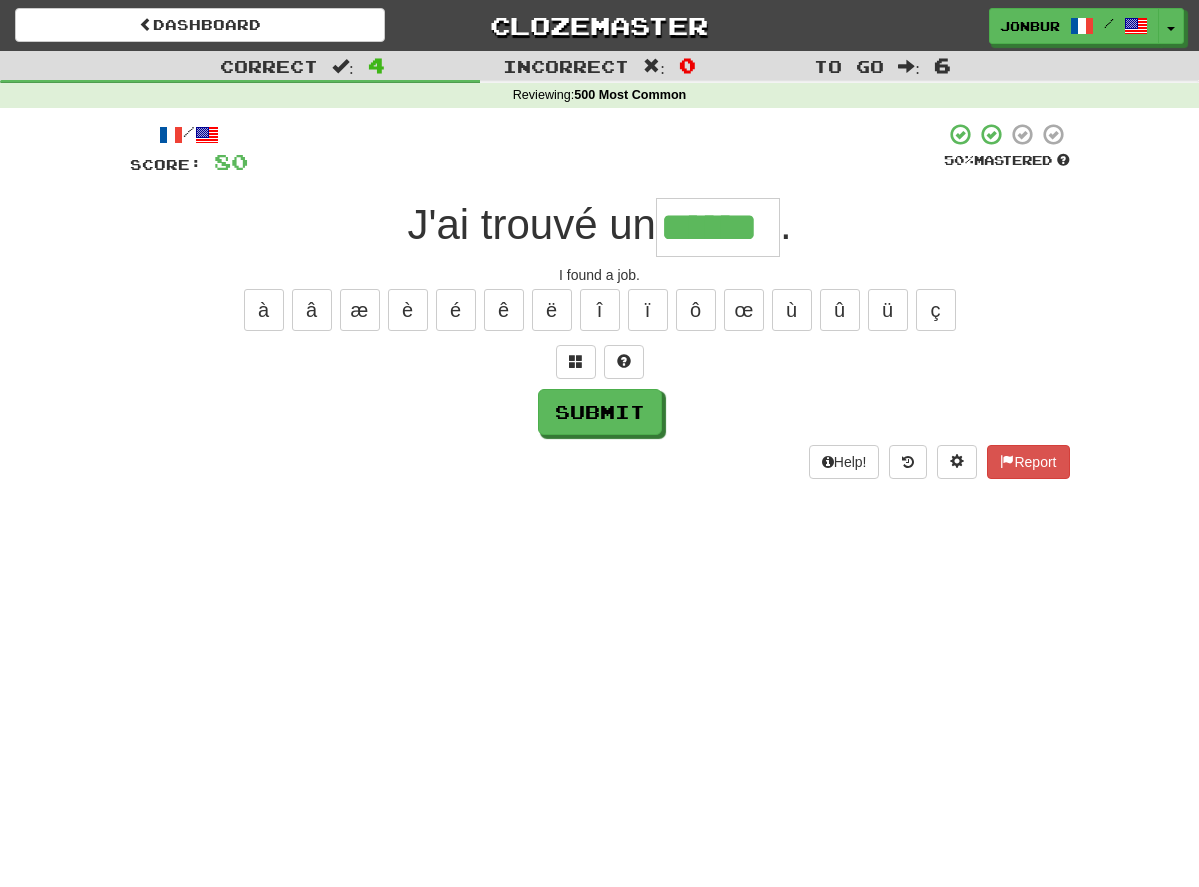 type on "******" 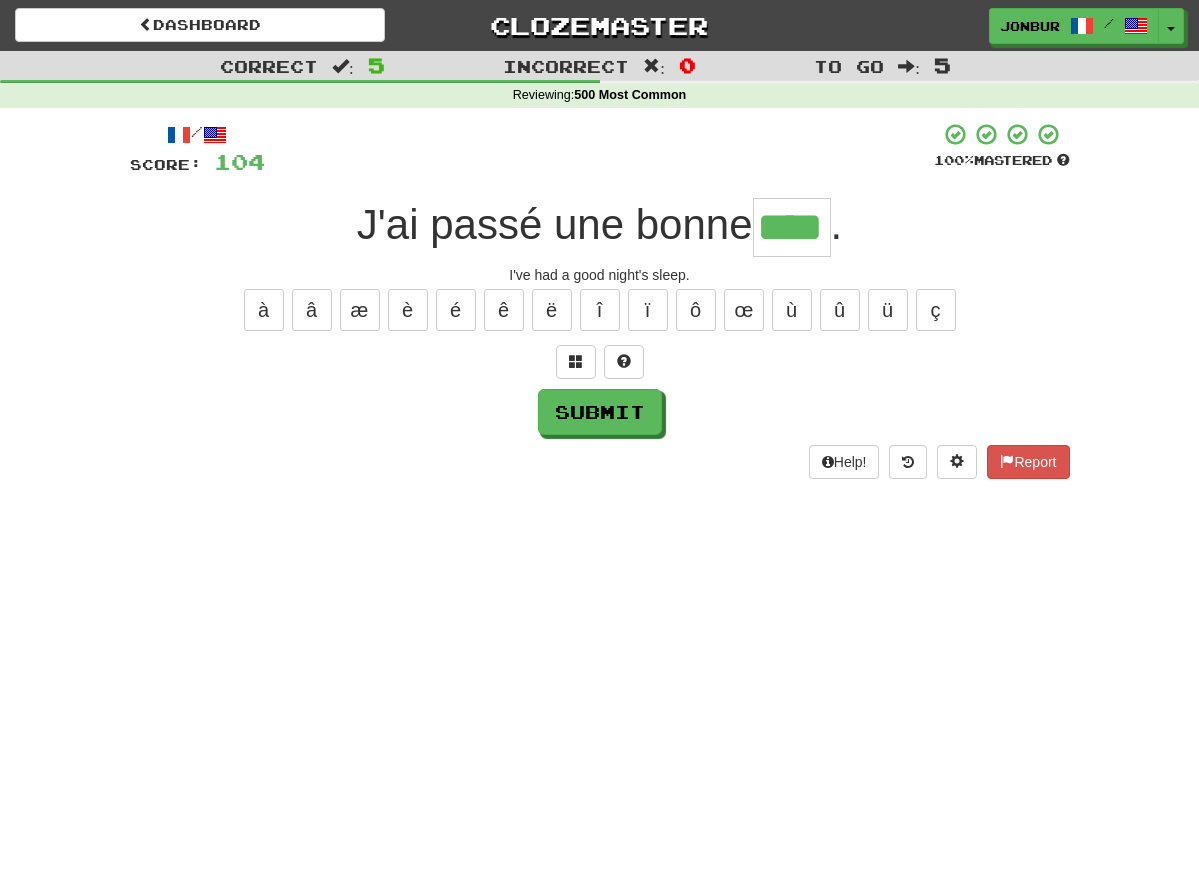 type on "****" 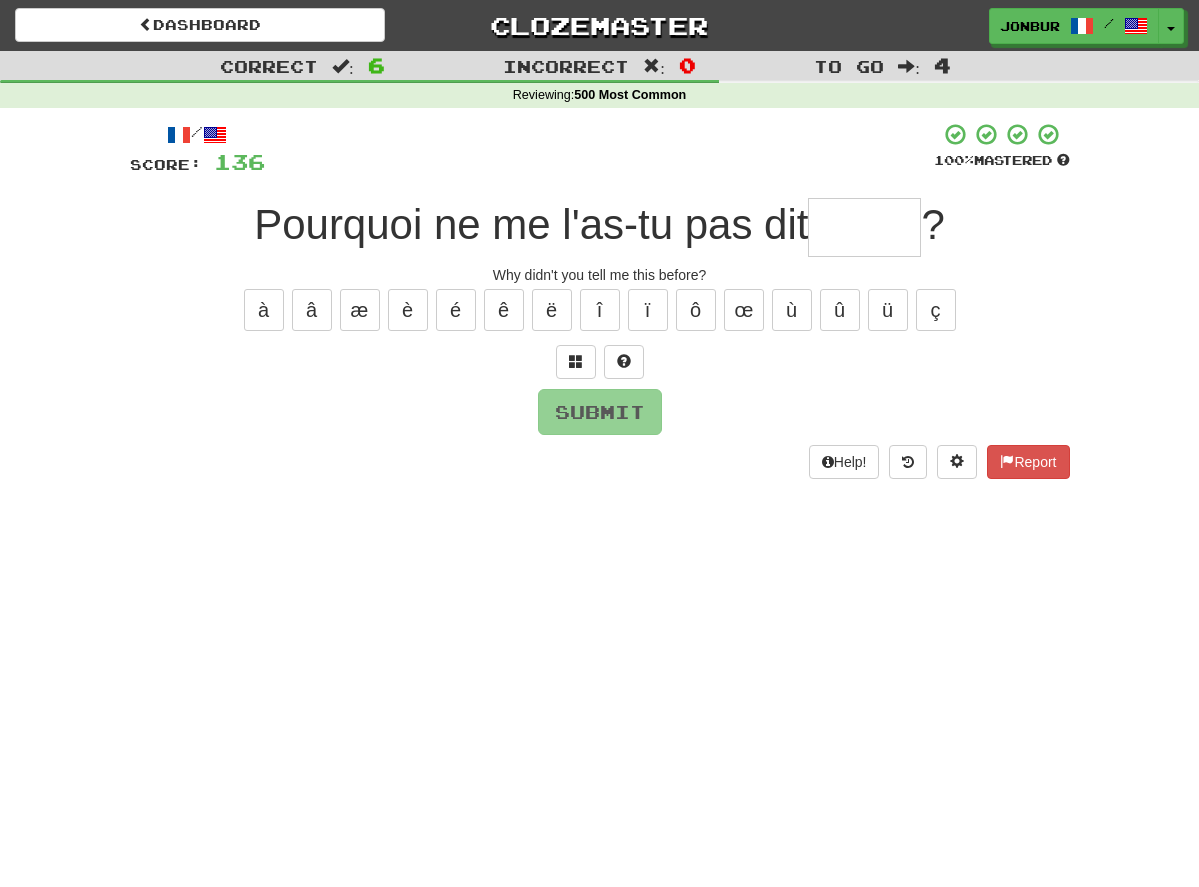 type on "*" 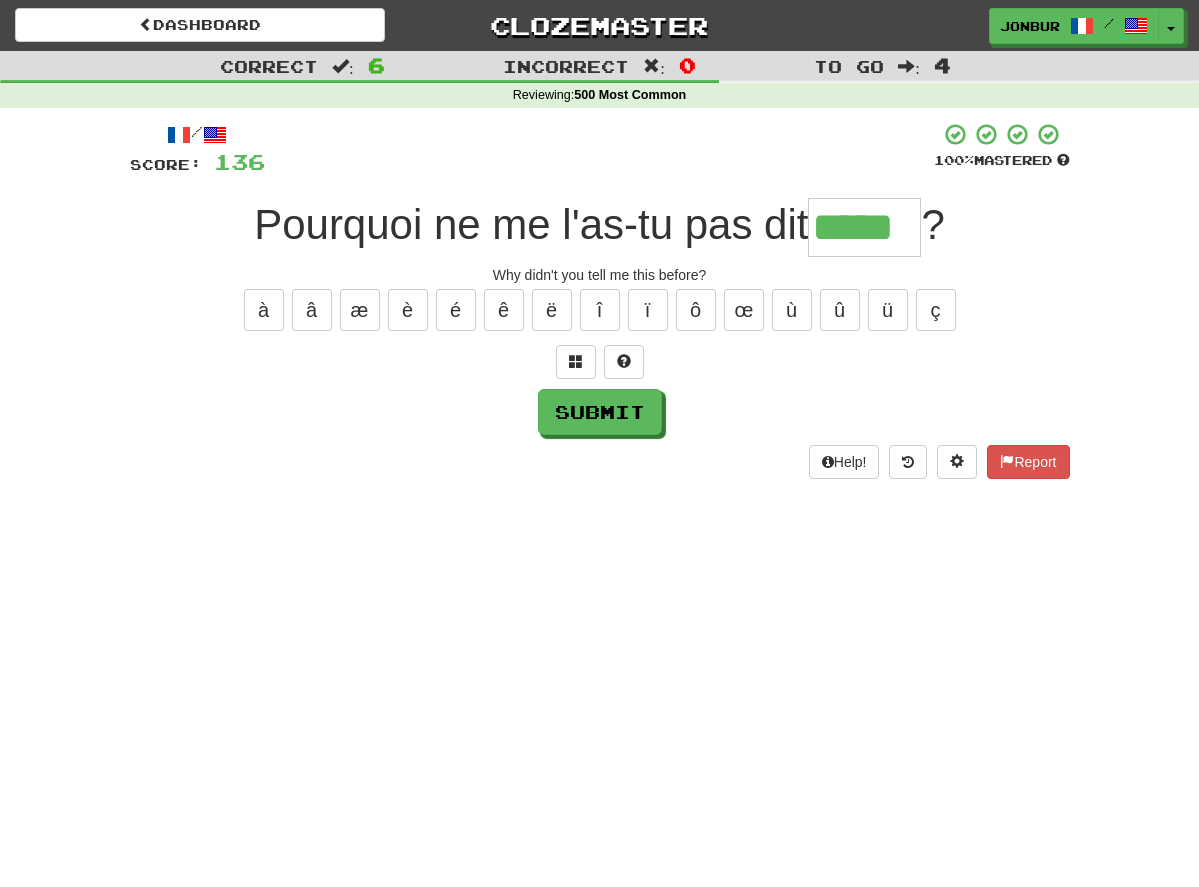 type on "*****" 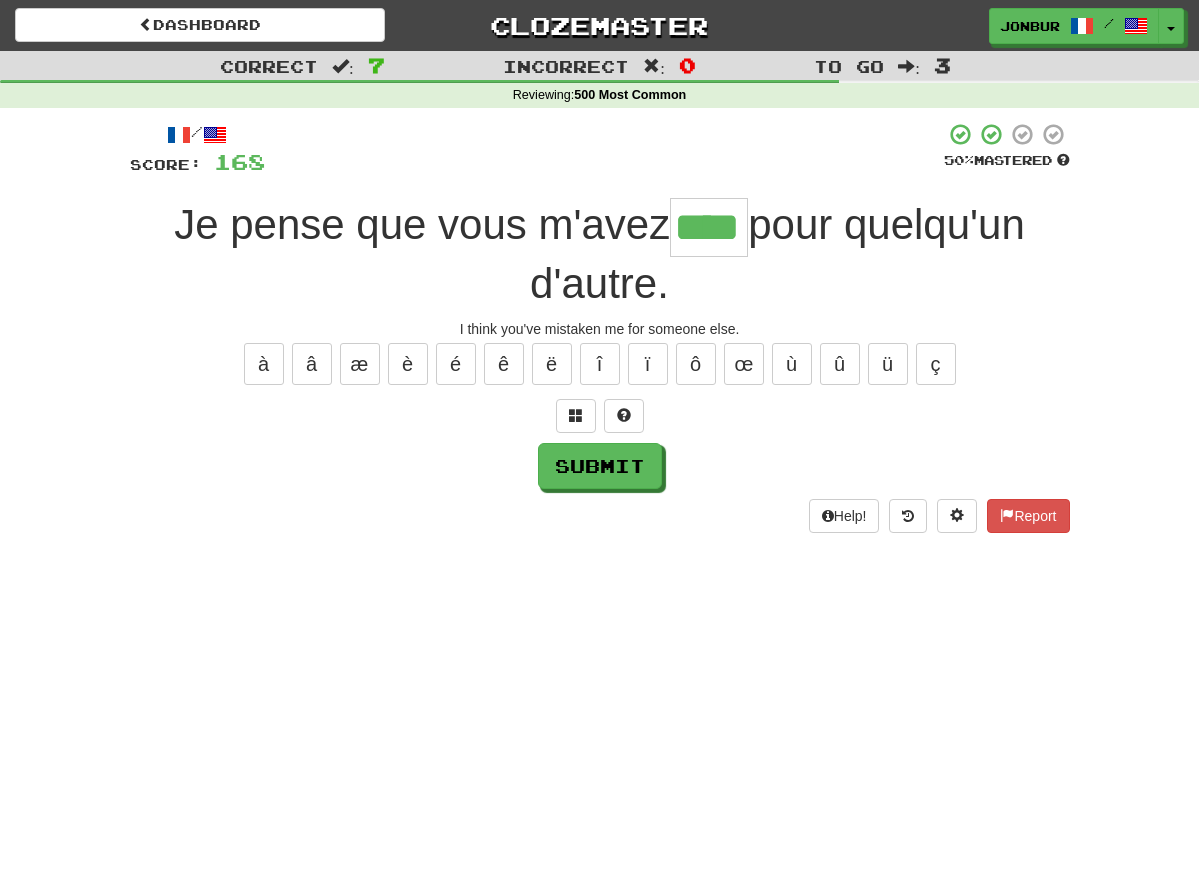 type on "****" 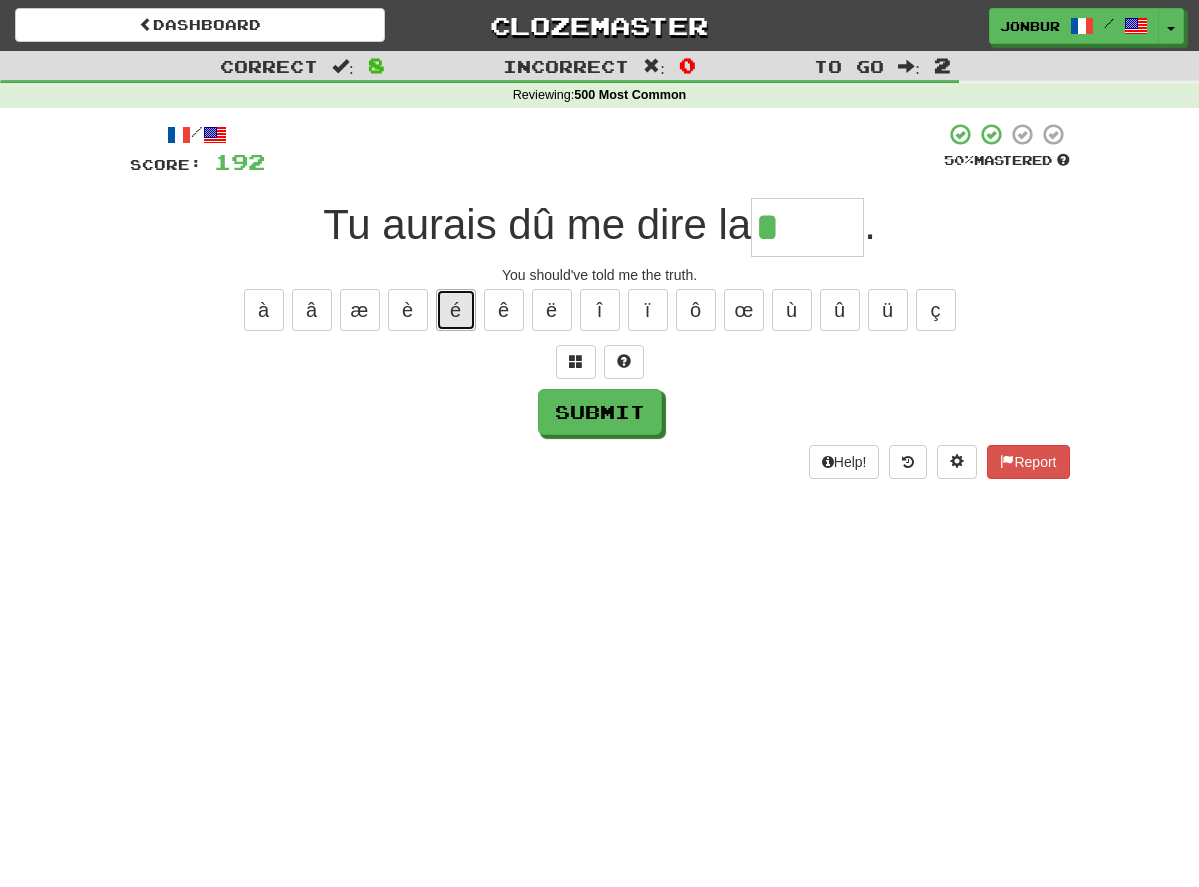 click on "/  Score:   192 50 %  Mastered Tu aurais dû me dire la  * . You should've told me the truth. à â æ è é ê ë î ï ô œ ù û ü ç Submit  Help!  Report" at bounding box center [600, 300] 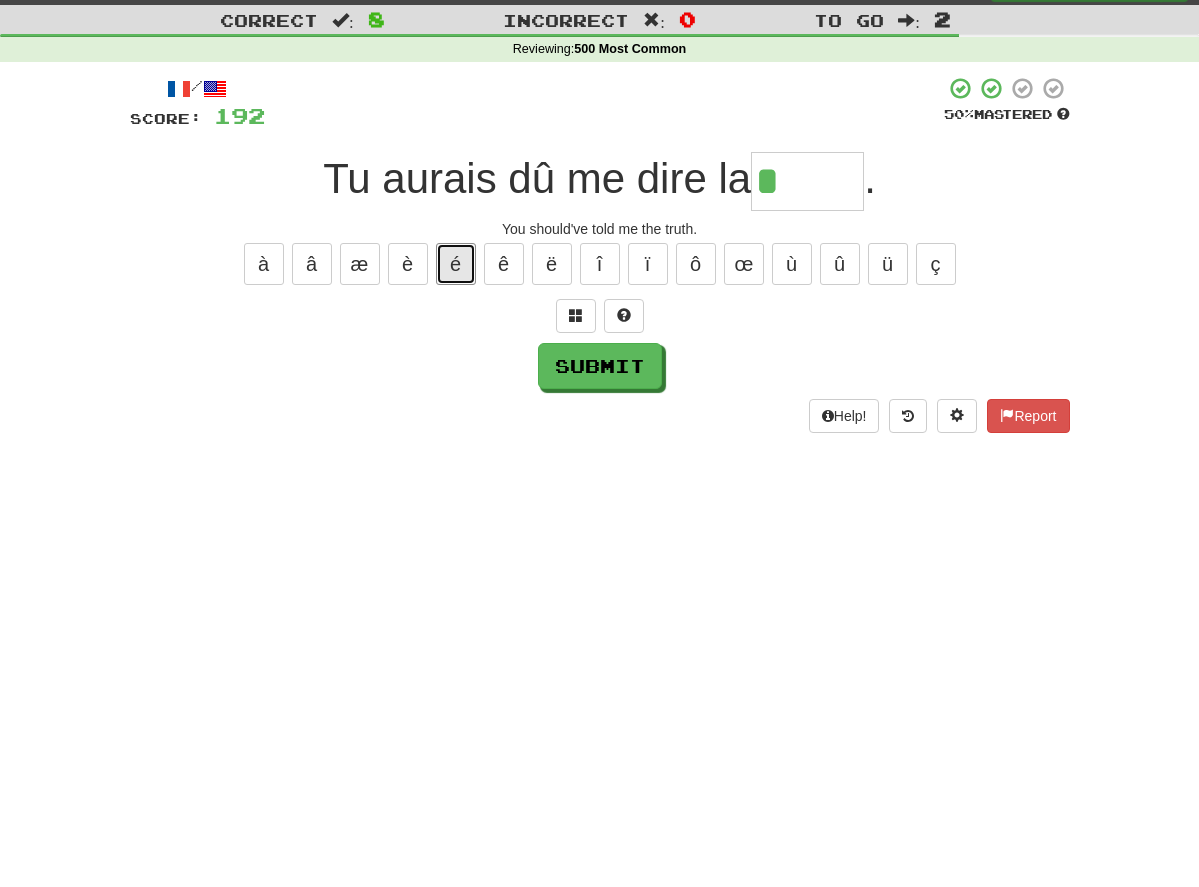 scroll, scrollTop: 0, scrollLeft: 0, axis: both 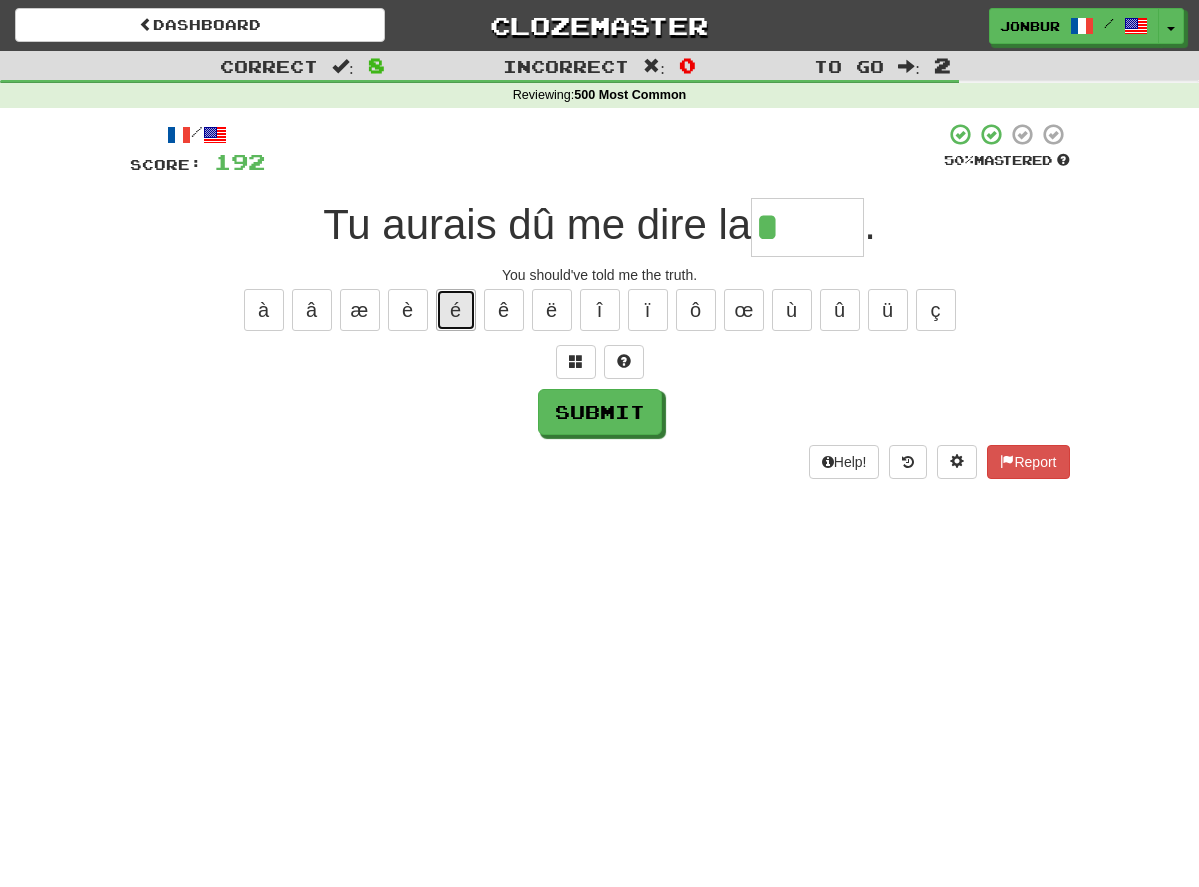 click on "é" at bounding box center (456, 310) 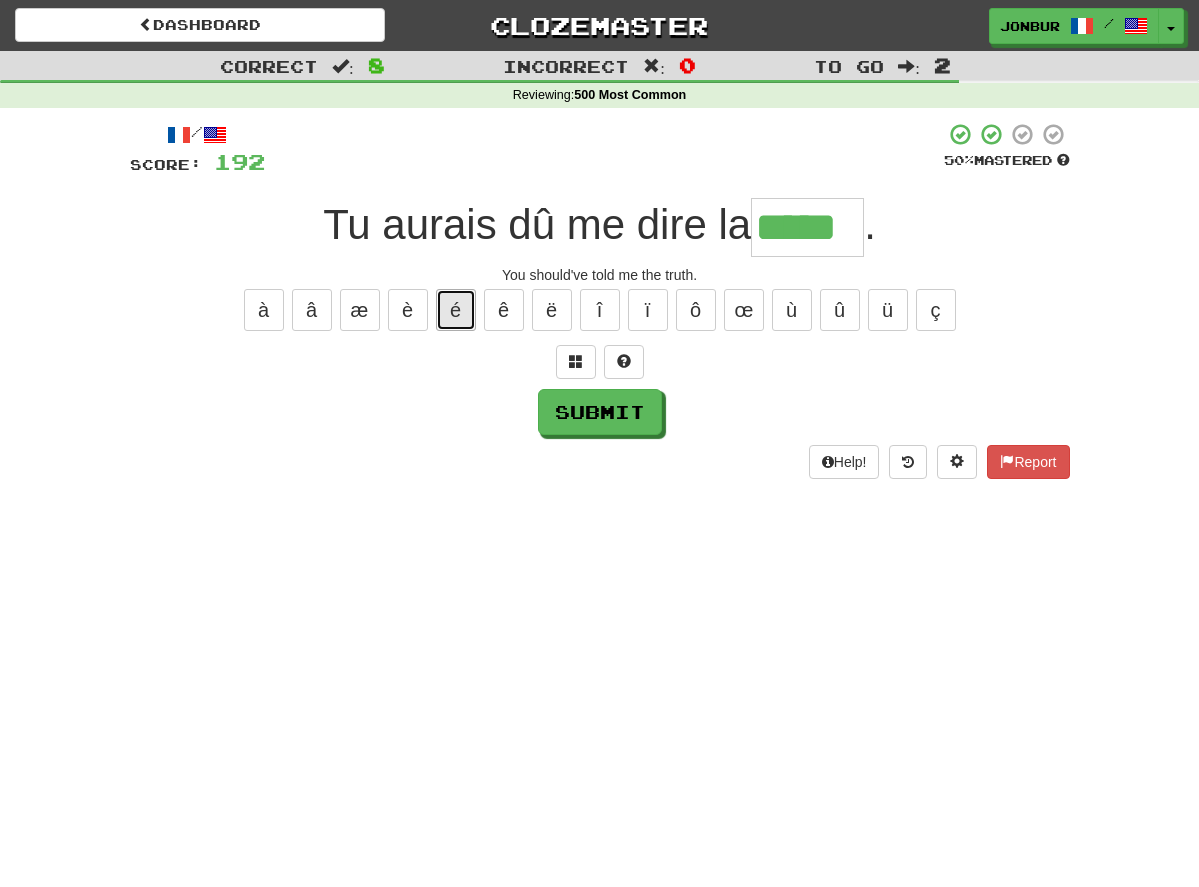 click on "é" at bounding box center (456, 310) 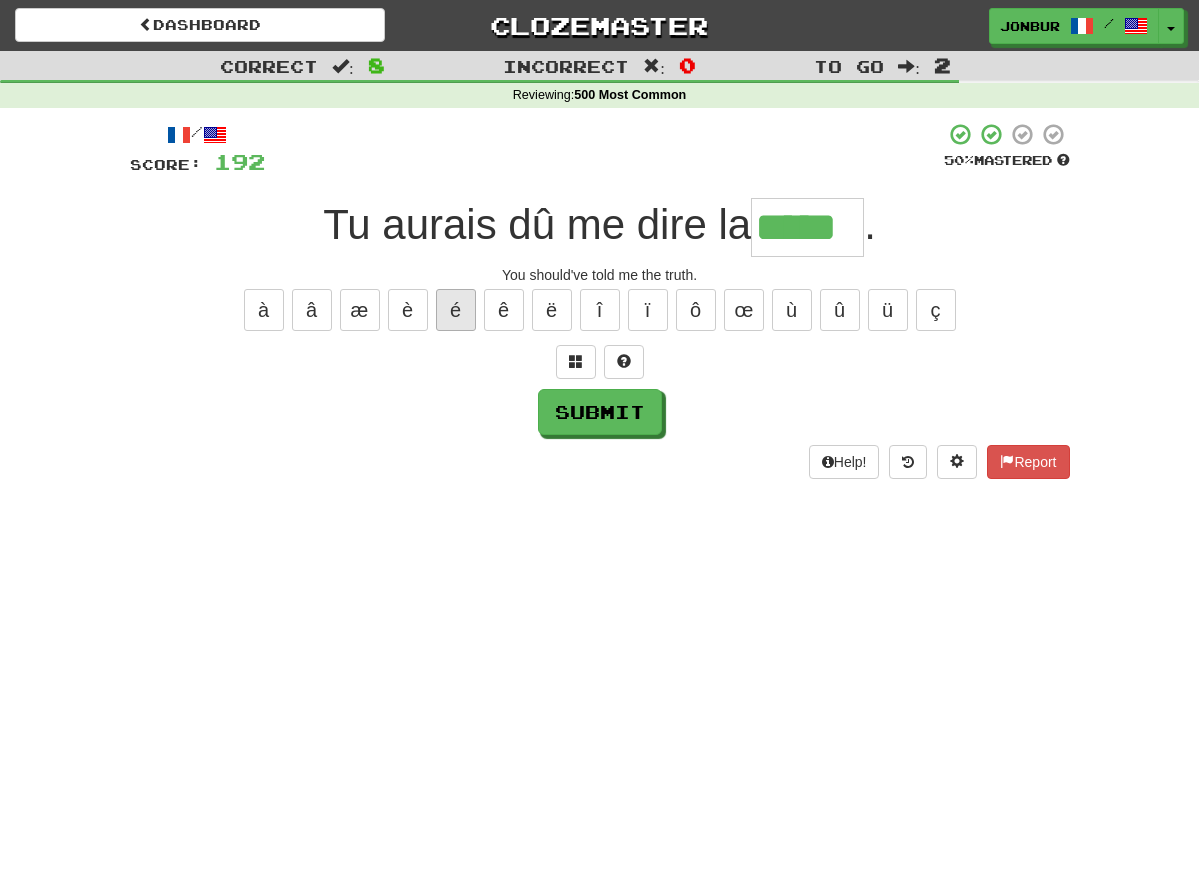 type on "******" 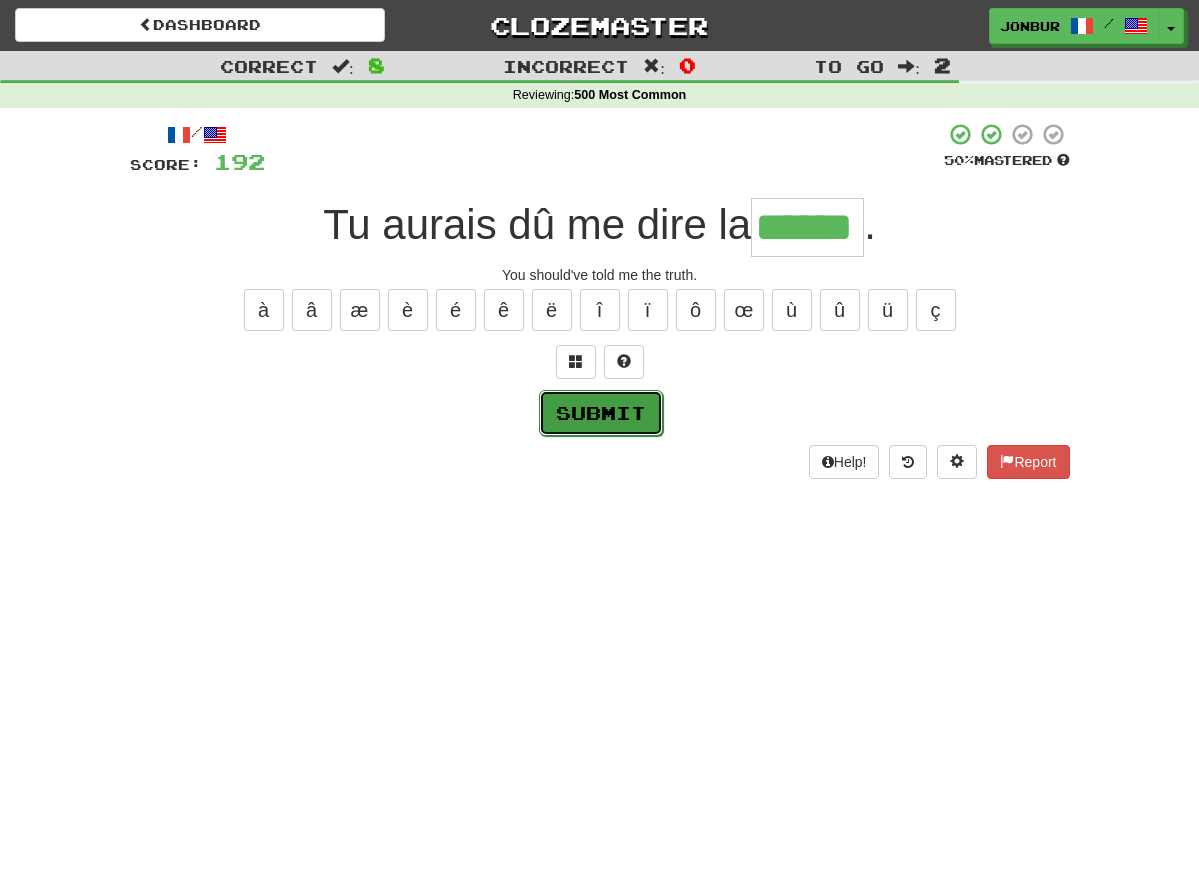 click on "Submit" at bounding box center (601, 413) 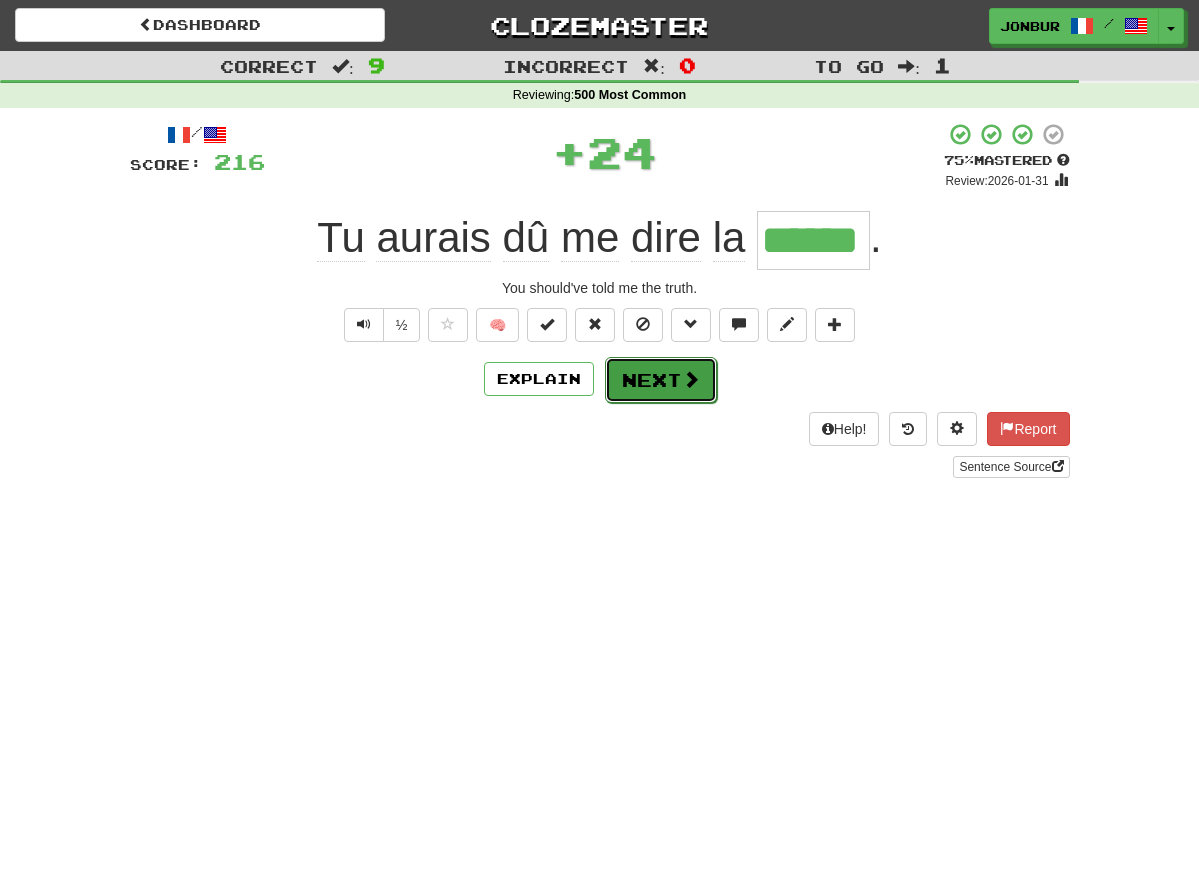 click on "Next" at bounding box center [661, 380] 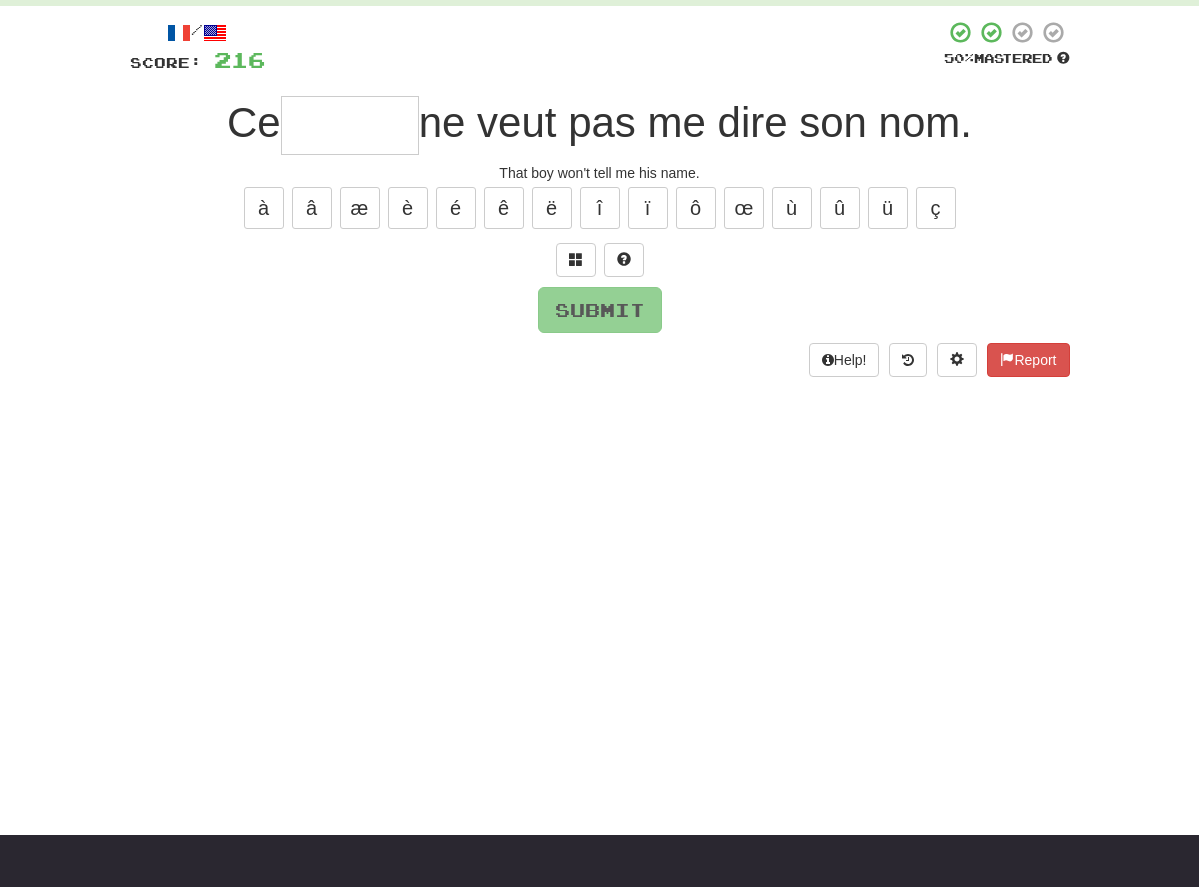 scroll, scrollTop: 0, scrollLeft: 0, axis: both 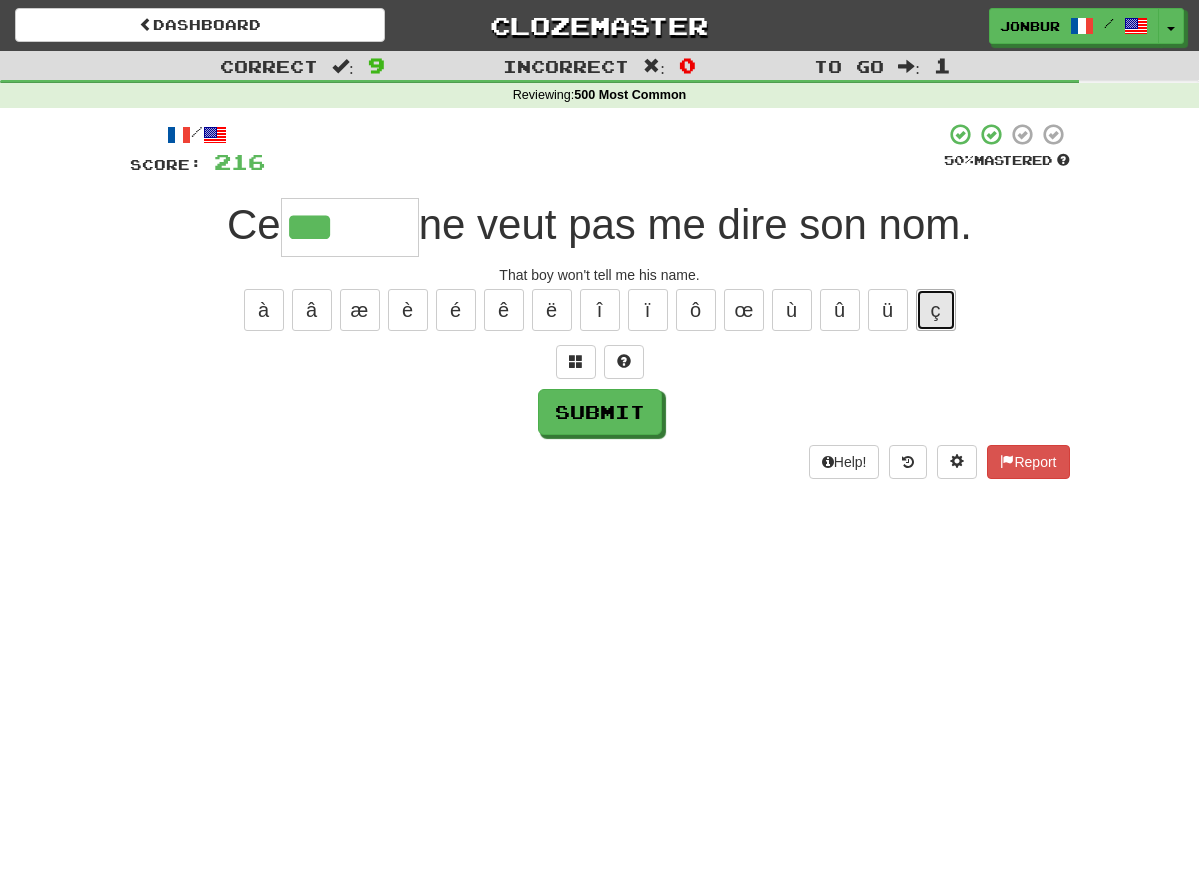 click on "ç" at bounding box center (936, 310) 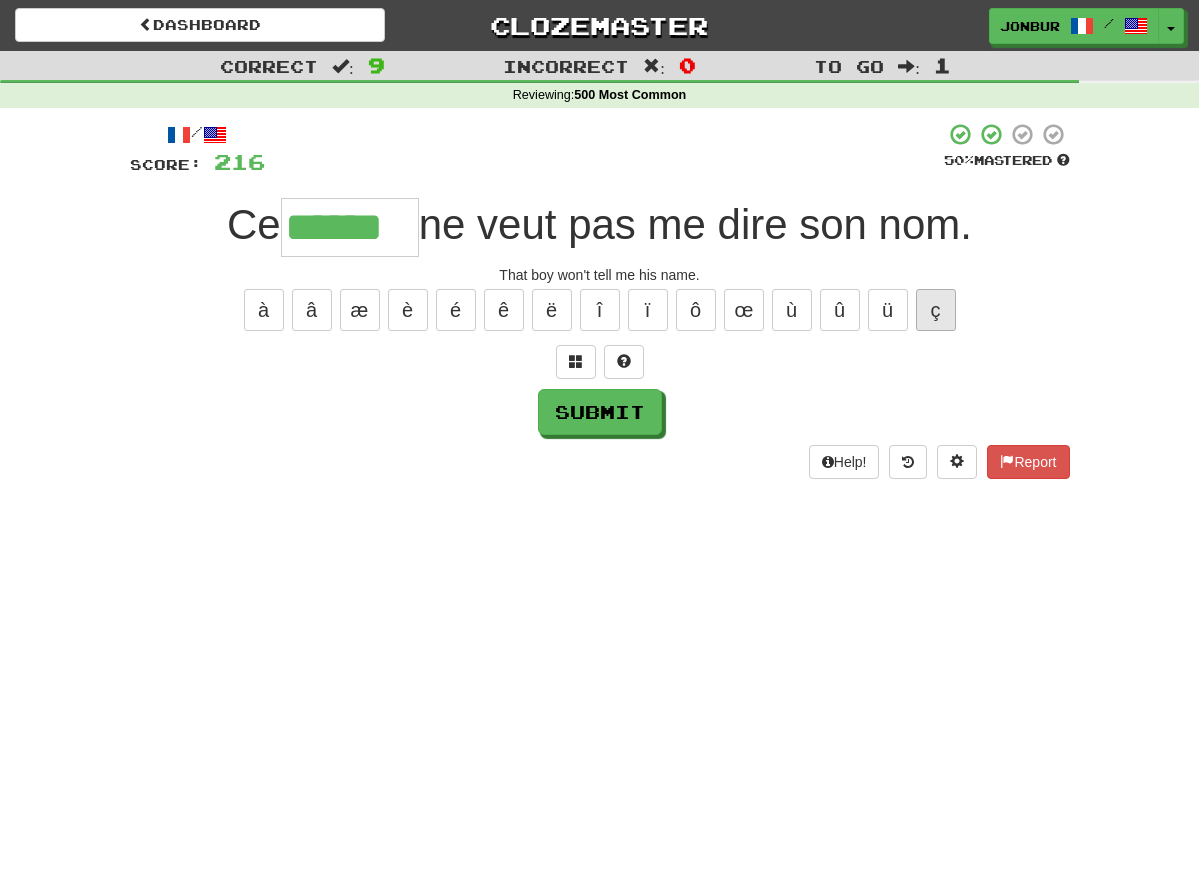 type on "******" 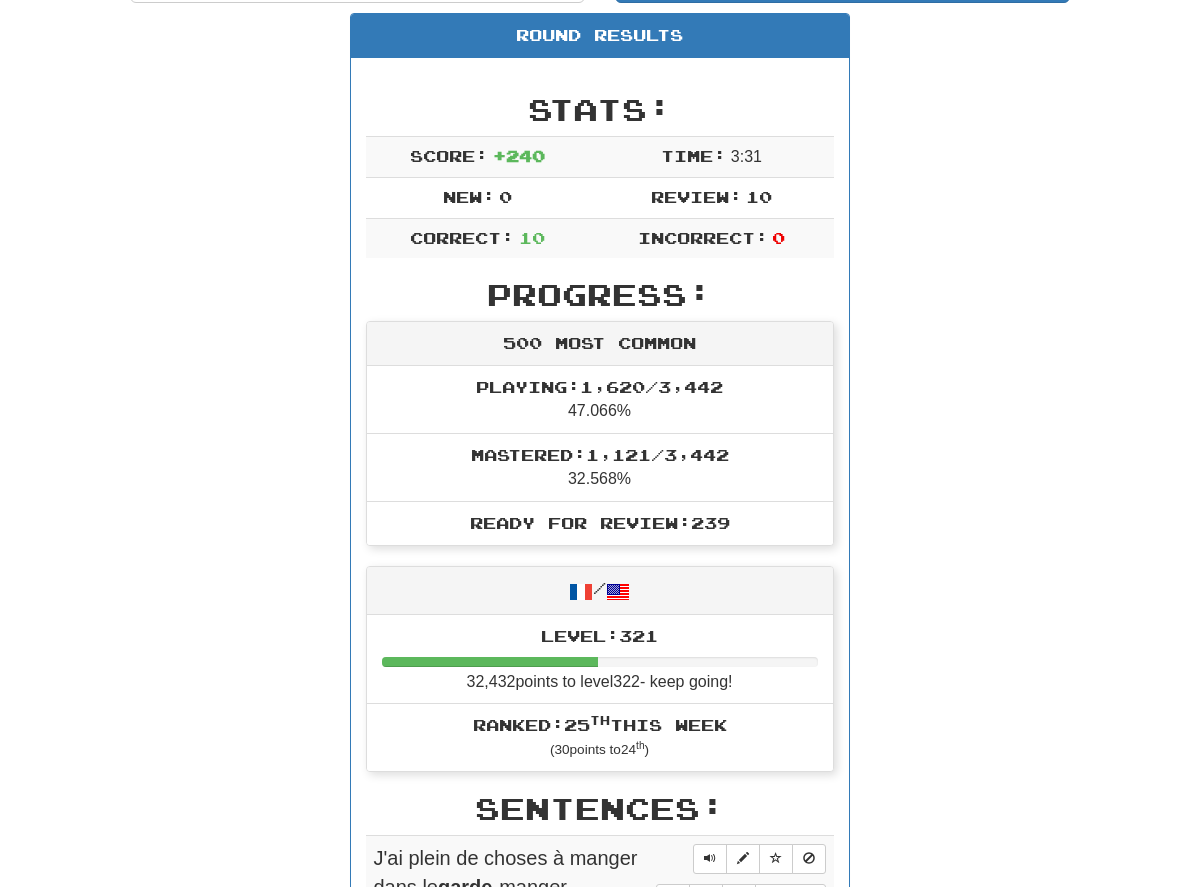 scroll, scrollTop: 0, scrollLeft: 0, axis: both 